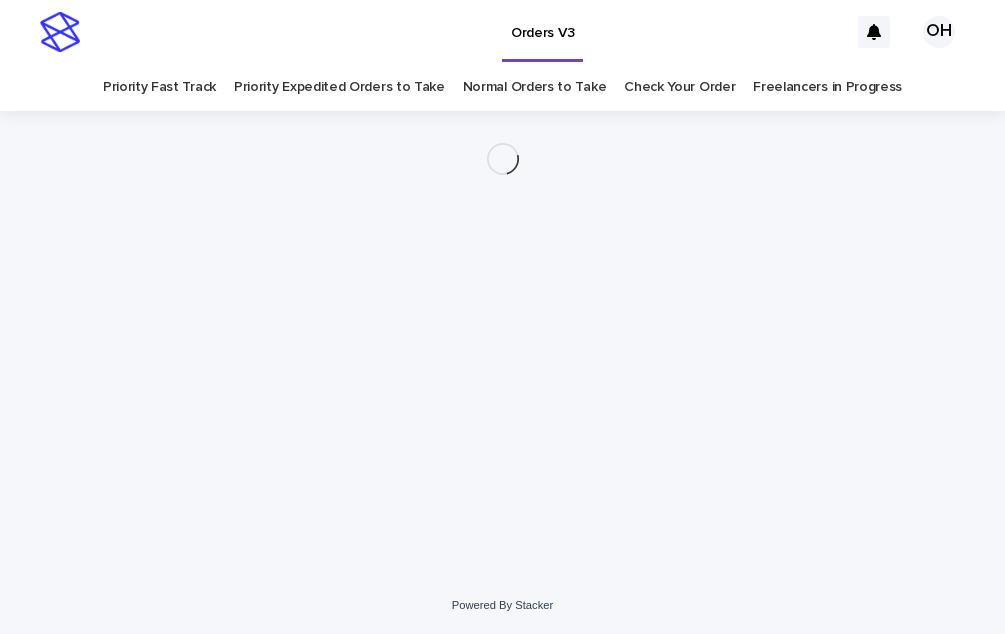 scroll, scrollTop: 0, scrollLeft: 0, axis: both 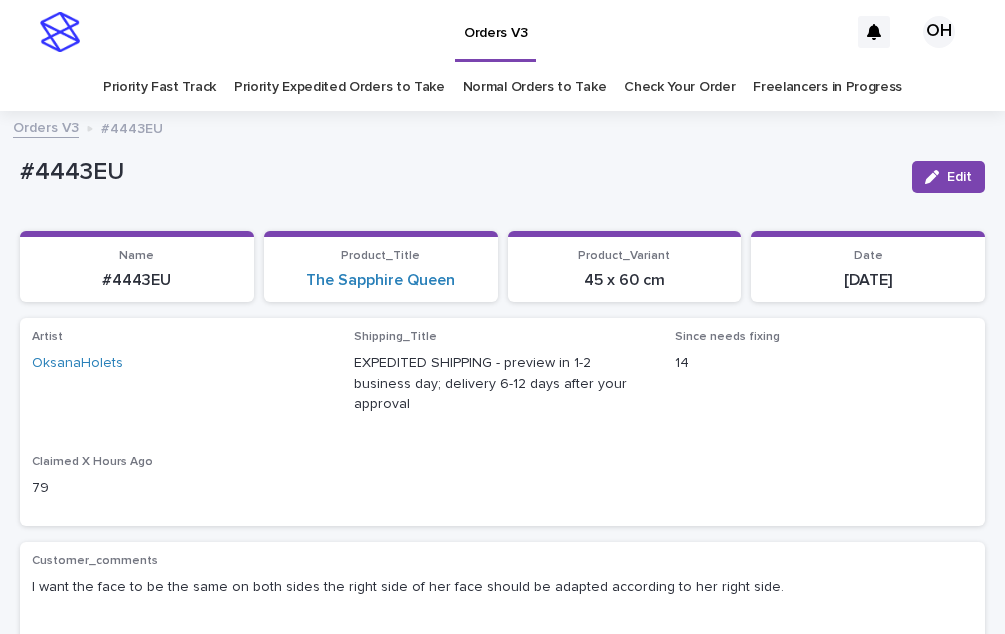 click on "Check Your Order" at bounding box center (679, 87) 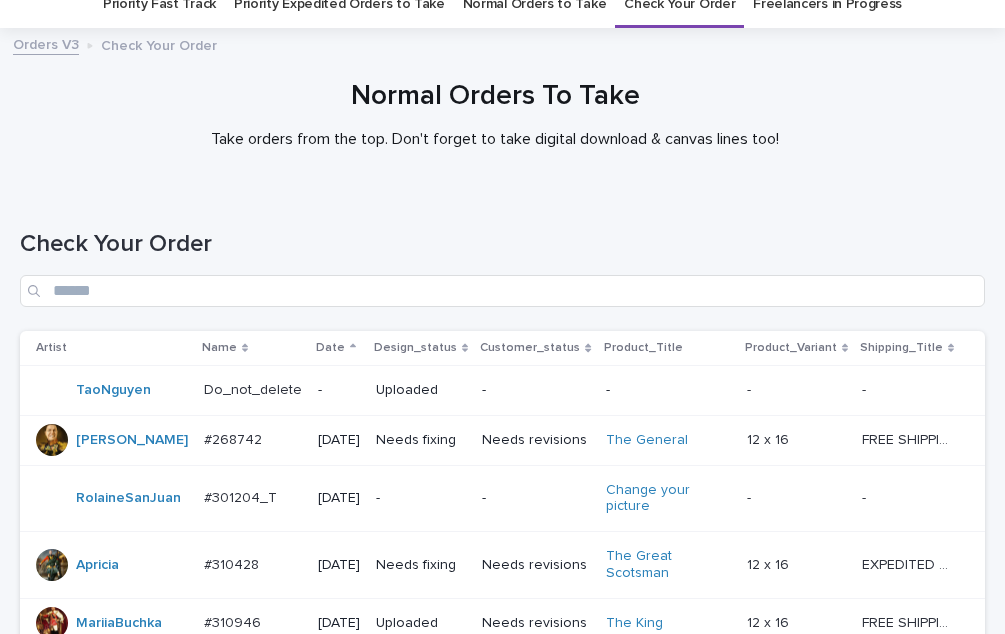 scroll, scrollTop: 100, scrollLeft: 0, axis: vertical 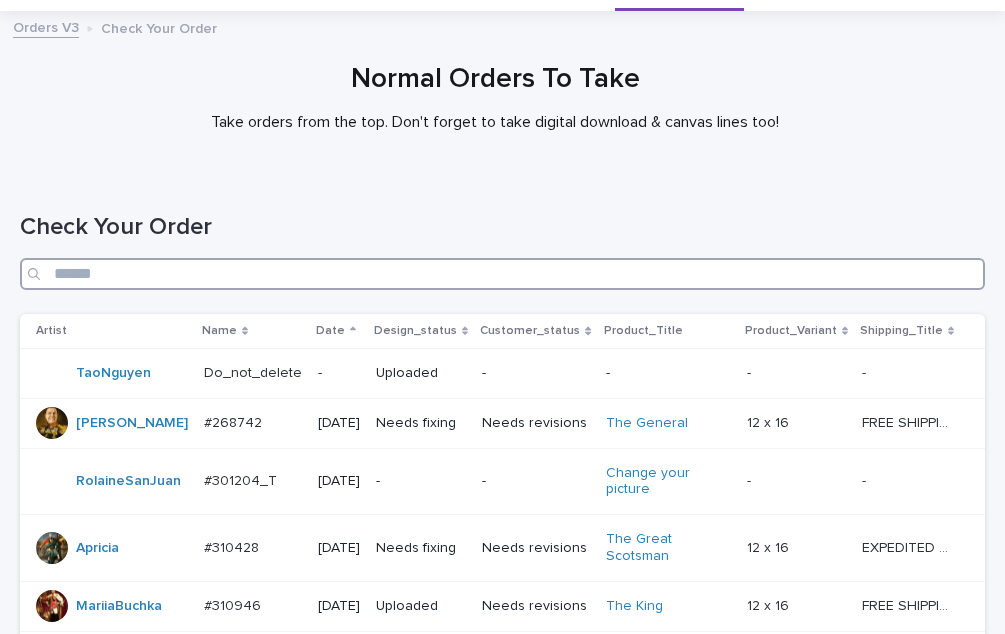 click at bounding box center (502, 274) 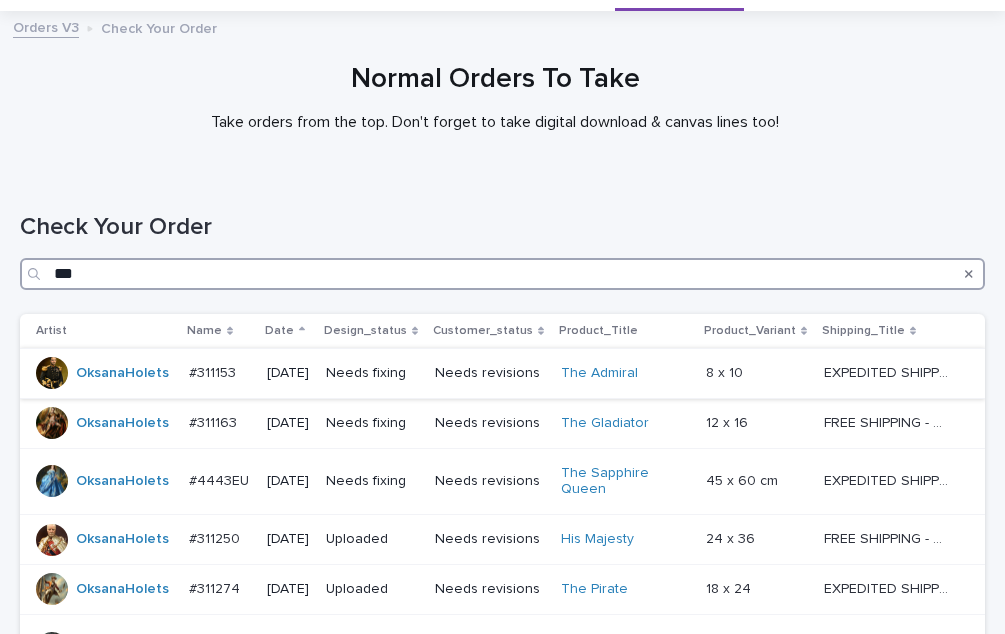 type on "***" 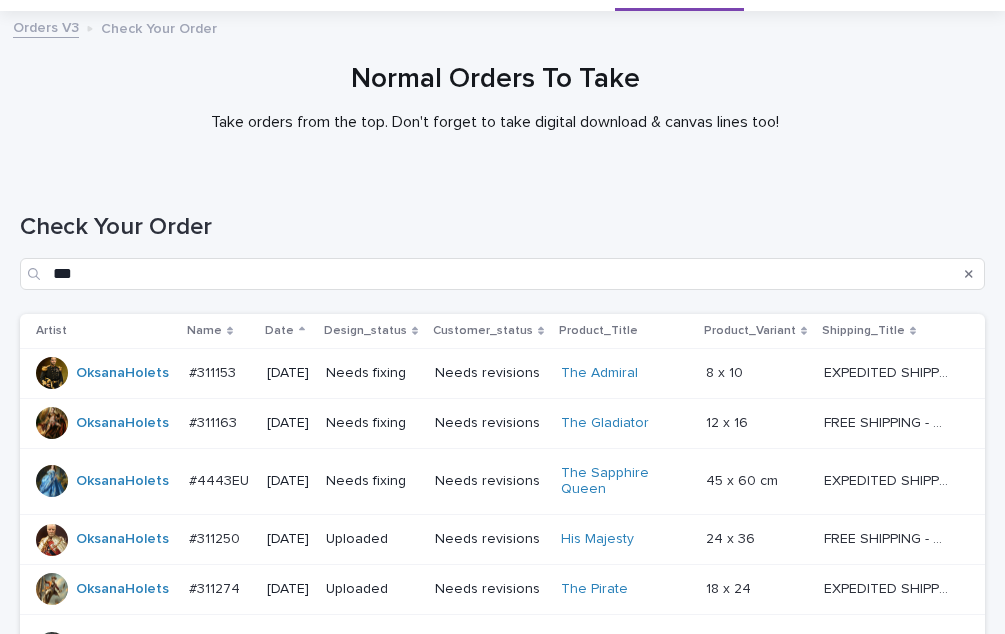 click on "#311153 #311153" at bounding box center [220, 373] 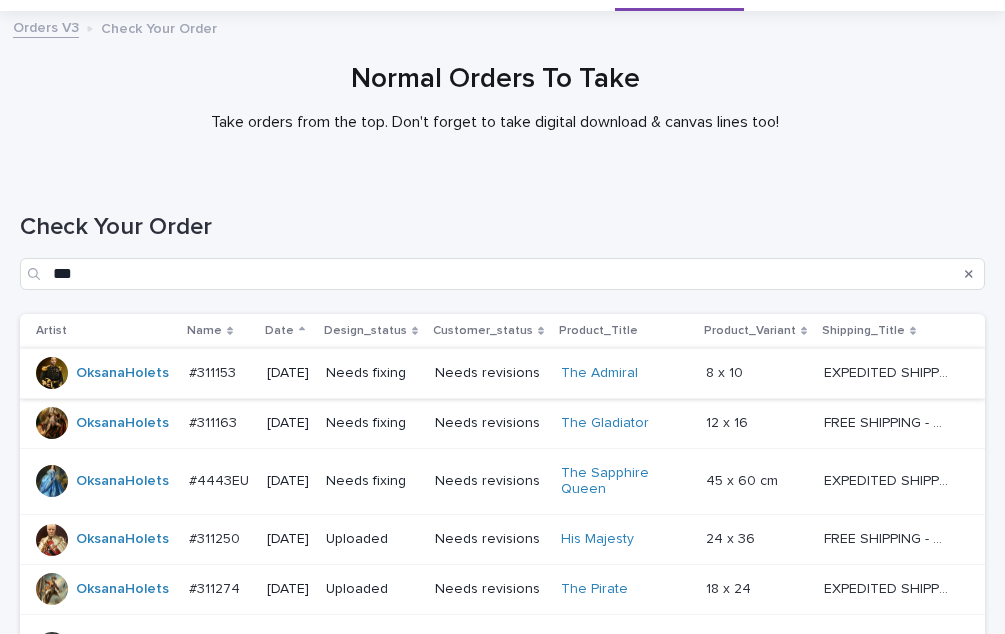 scroll, scrollTop: 0, scrollLeft: 0, axis: both 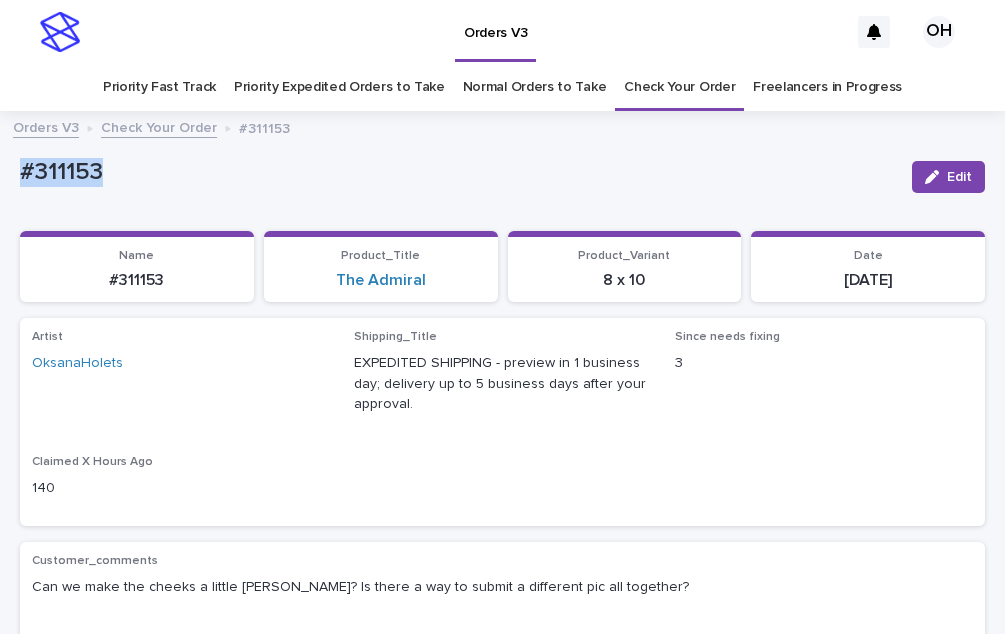 drag, startPoint x: 120, startPoint y: 177, endPoint x: -66, endPoint y: 174, distance: 186.02419 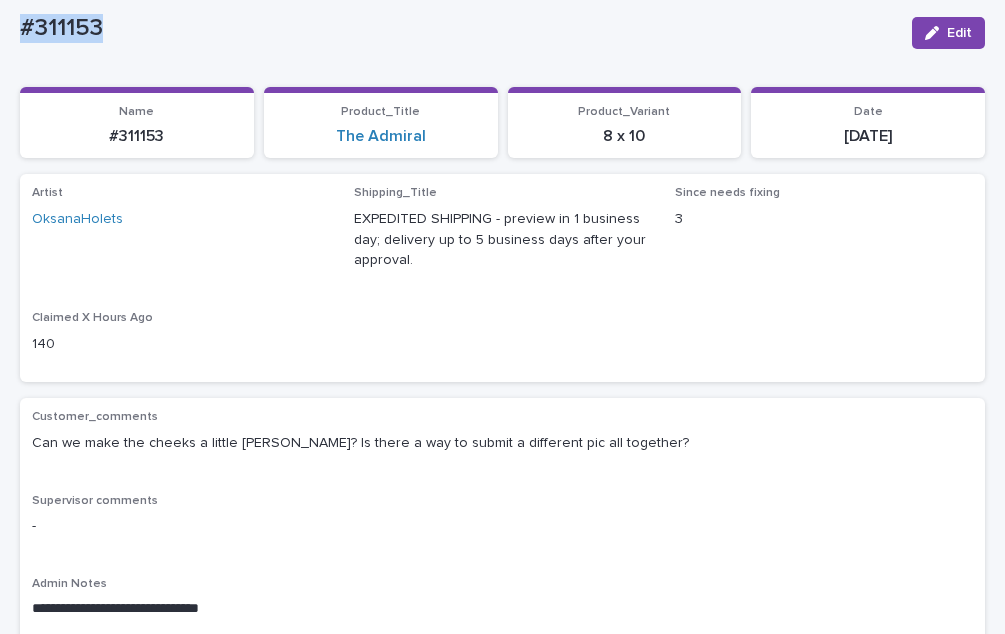 scroll, scrollTop: 200, scrollLeft: 0, axis: vertical 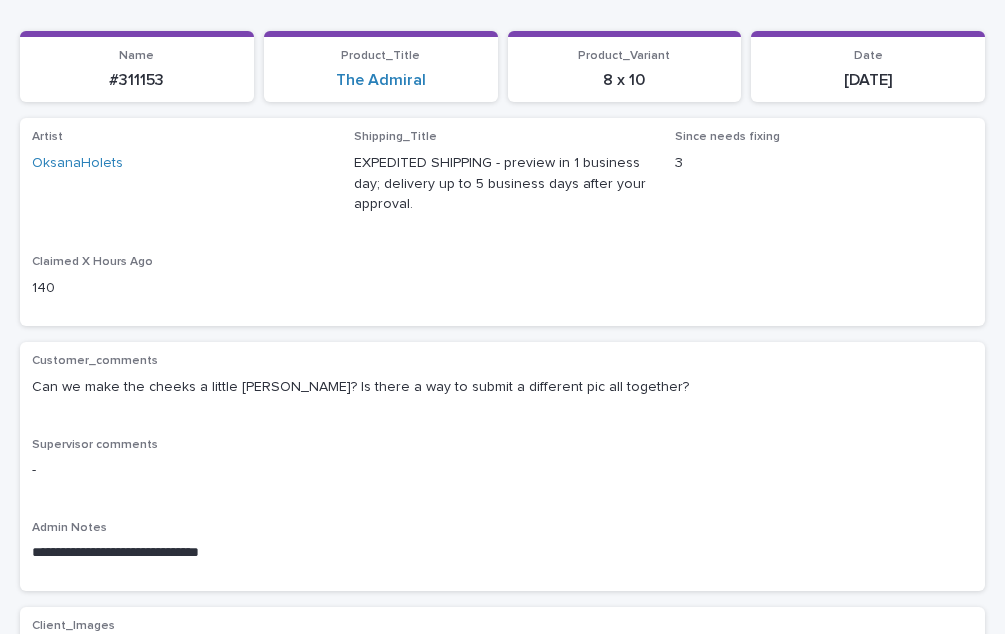 click on "**********" at bounding box center [502, 466] 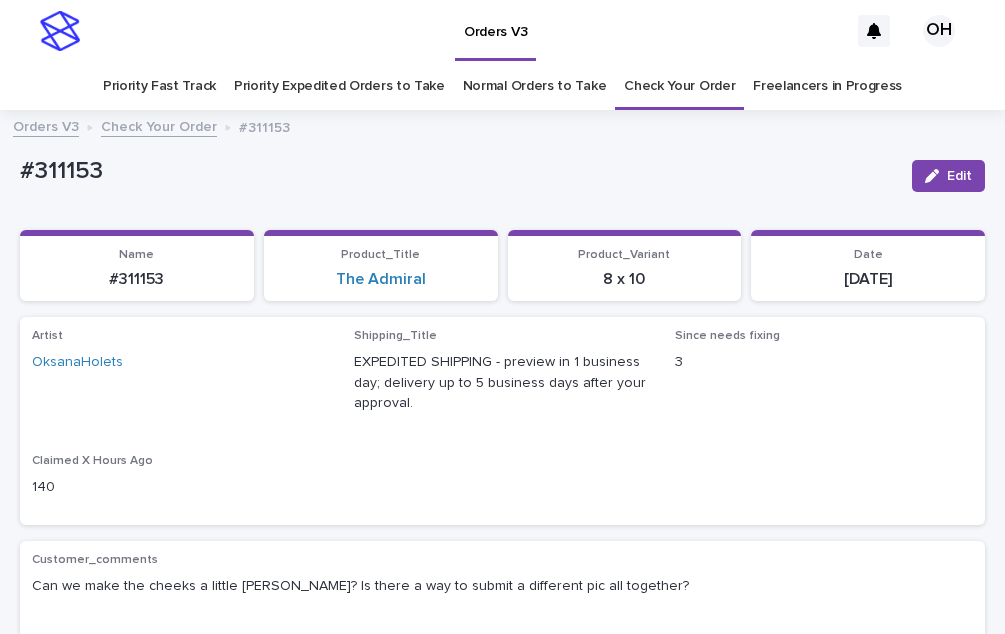 scroll, scrollTop: 0, scrollLeft: 0, axis: both 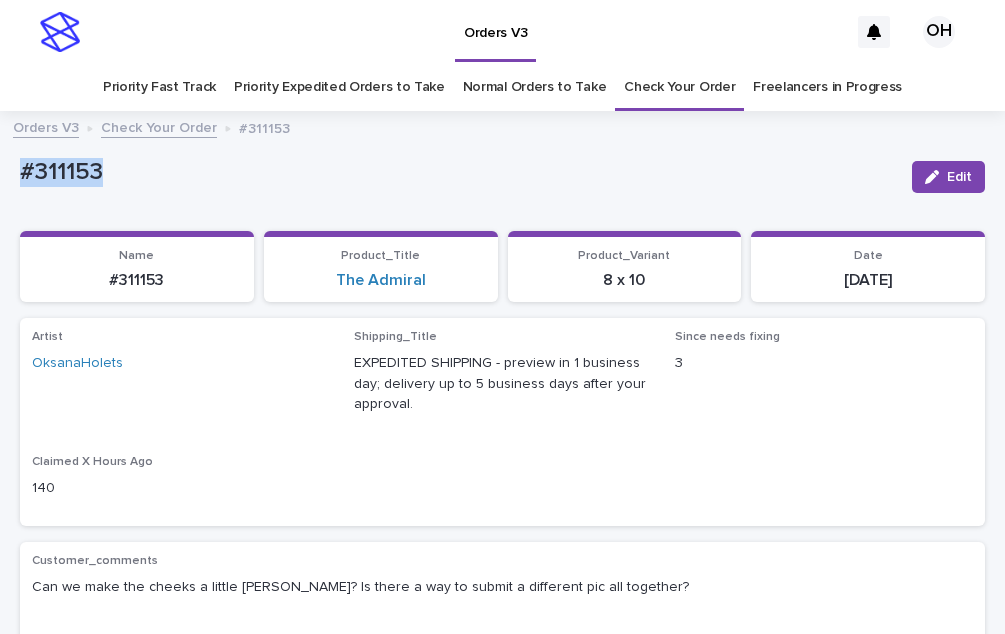 drag, startPoint x: 130, startPoint y: 156, endPoint x: -20, endPoint y: 159, distance: 150.03 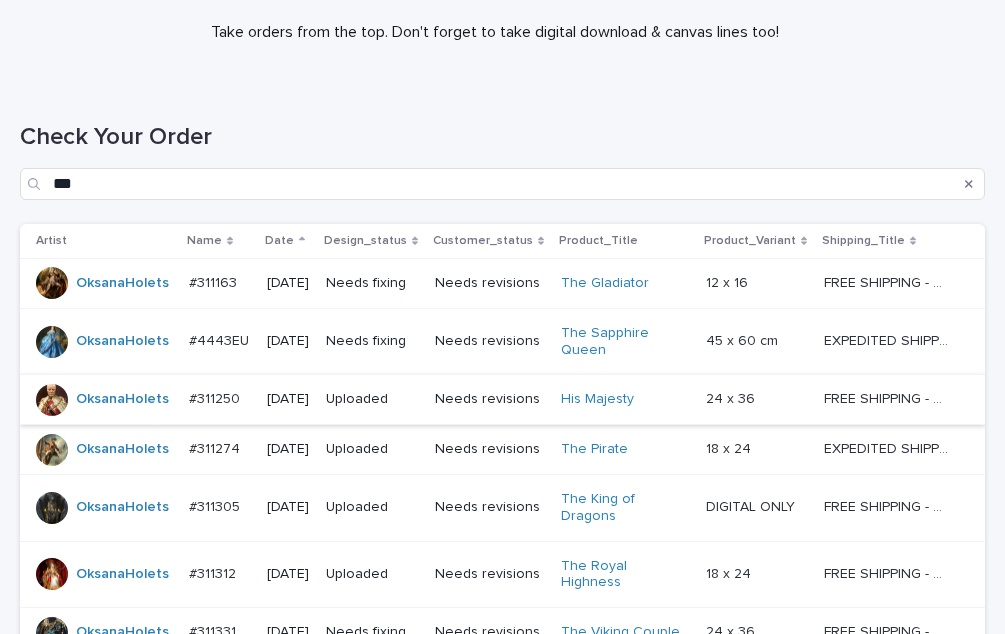 scroll, scrollTop: 290, scrollLeft: 0, axis: vertical 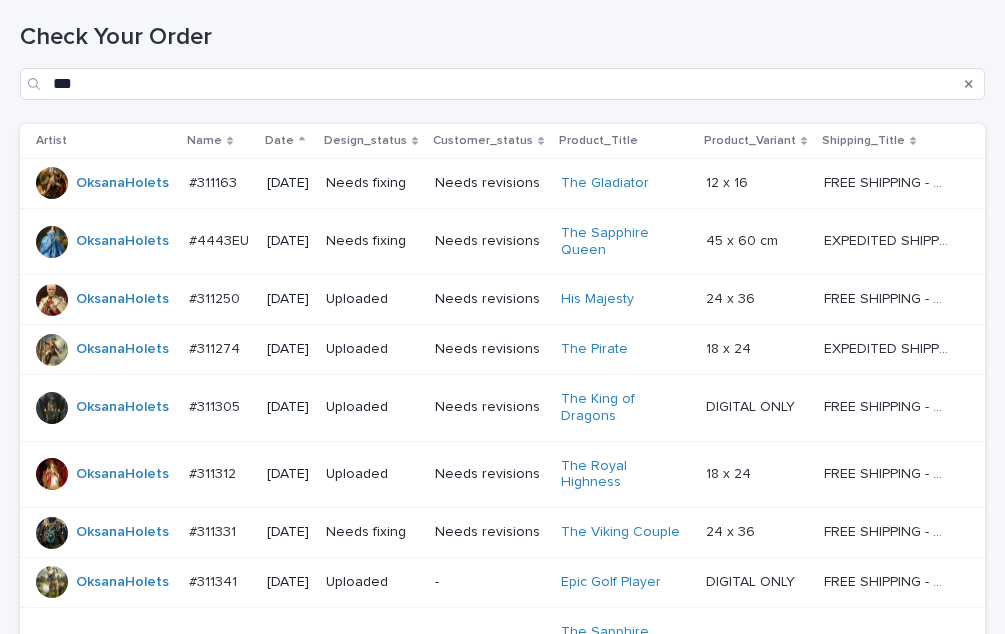click on "Check Your Order" at bounding box center (502, 37) 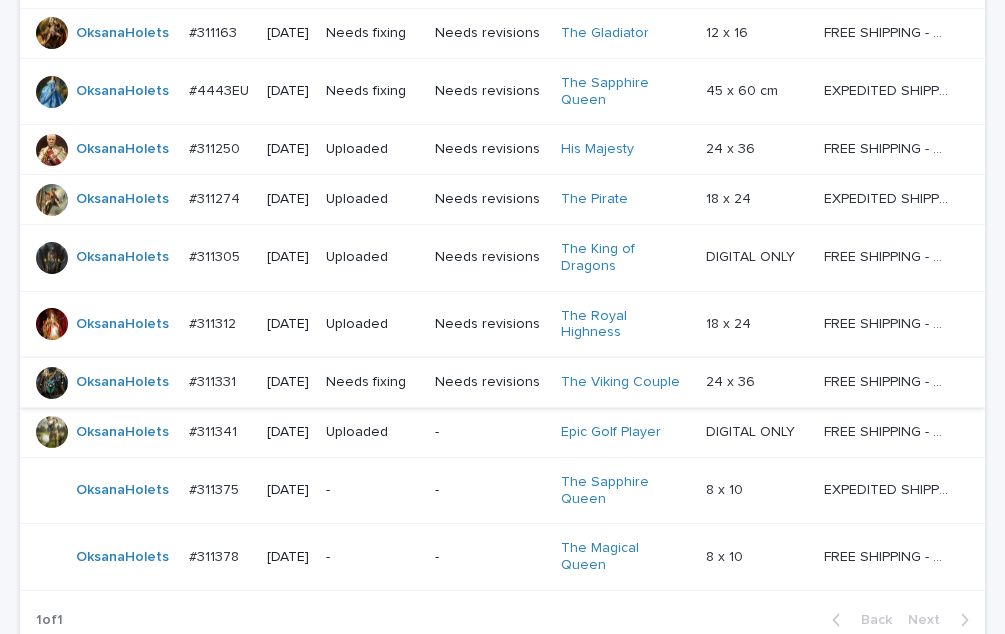 scroll, scrollTop: 390, scrollLeft: 0, axis: vertical 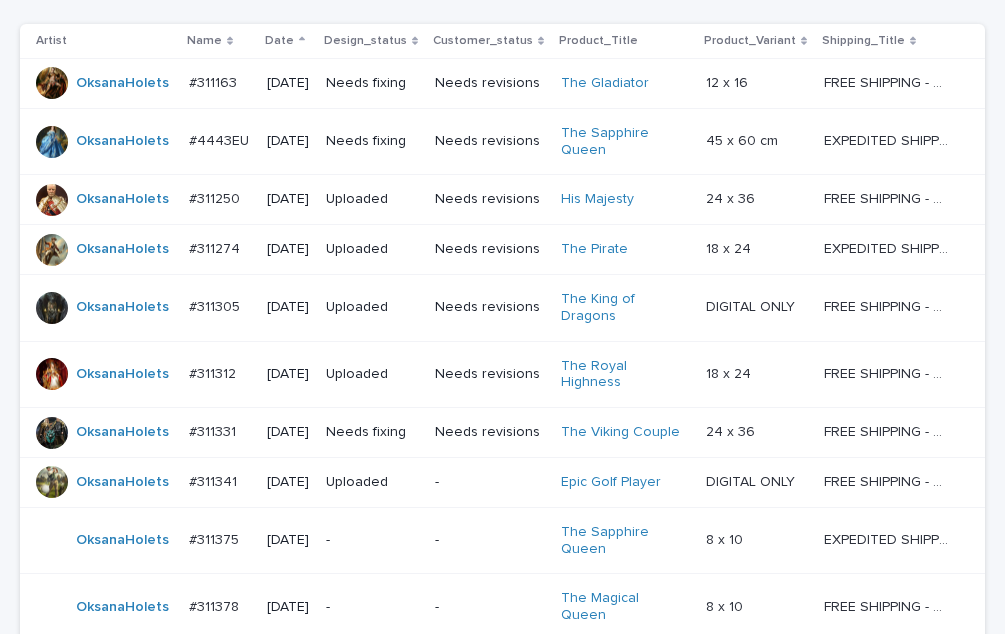 click on "#311163" at bounding box center (215, 81) 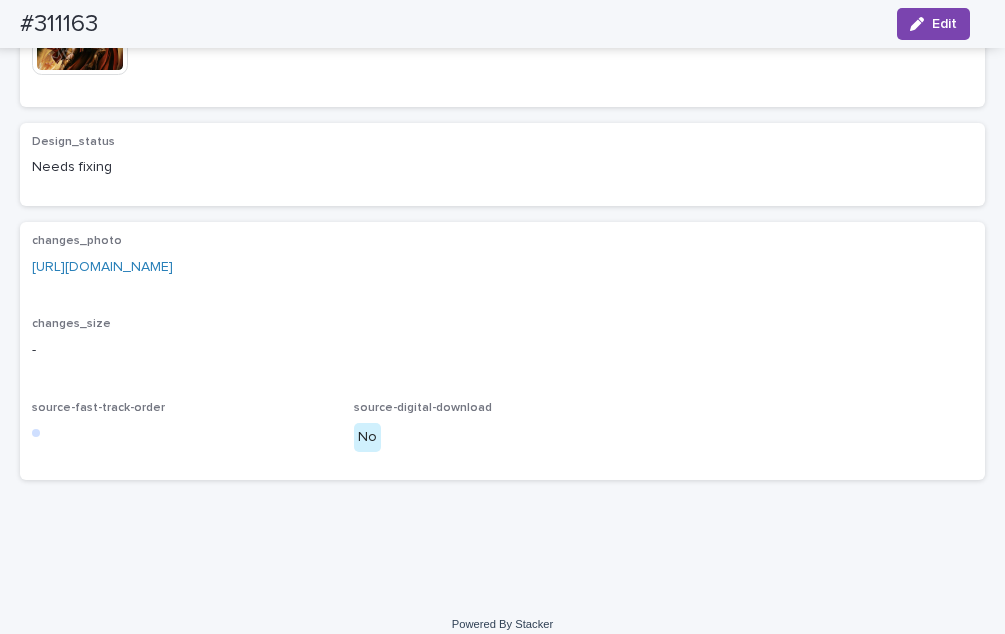 scroll, scrollTop: 961, scrollLeft: 0, axis: vertical 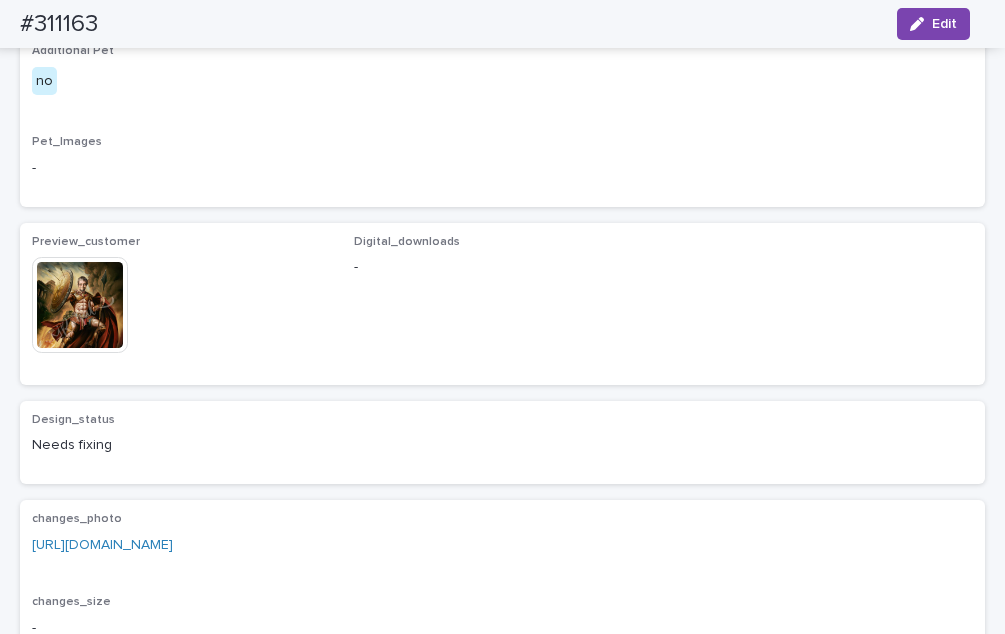 click on "#311163 Edit" at bounding box center [495, 24] 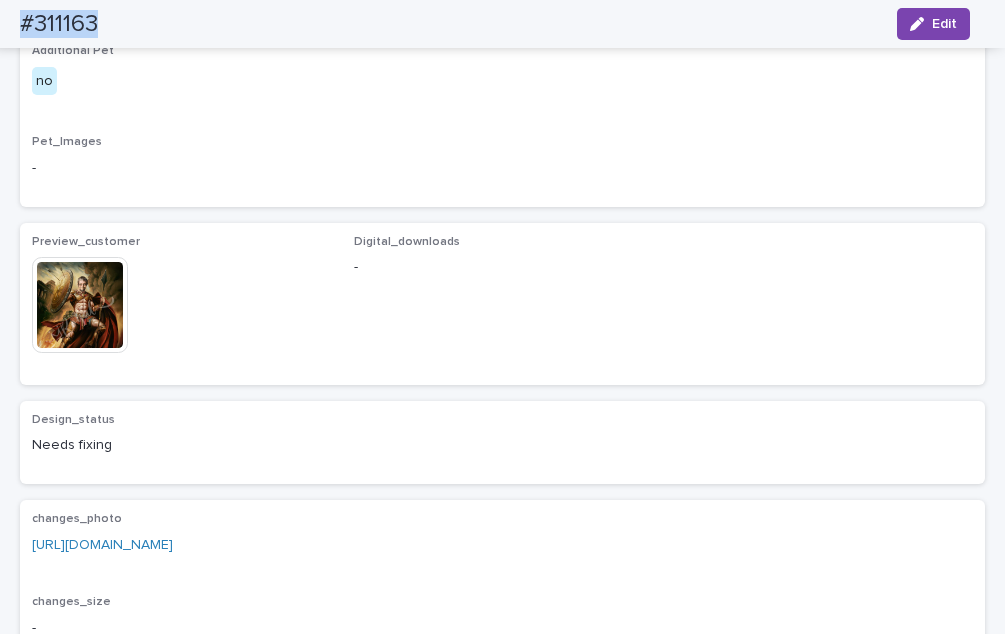 copy on "#311163" 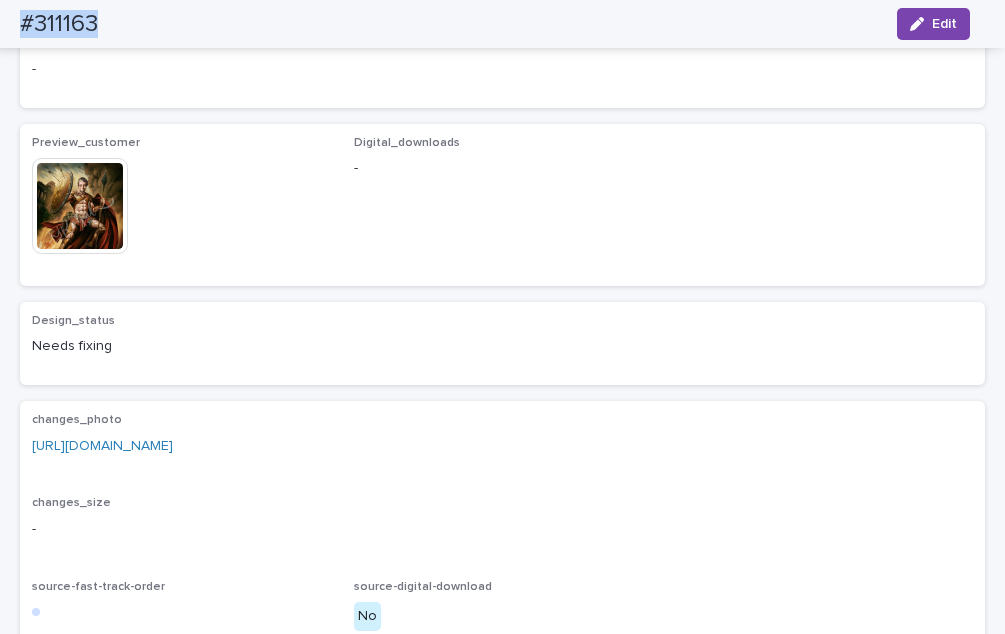 scroll, scrollTop: 1261, scrollLeft: 0, axis: vertical 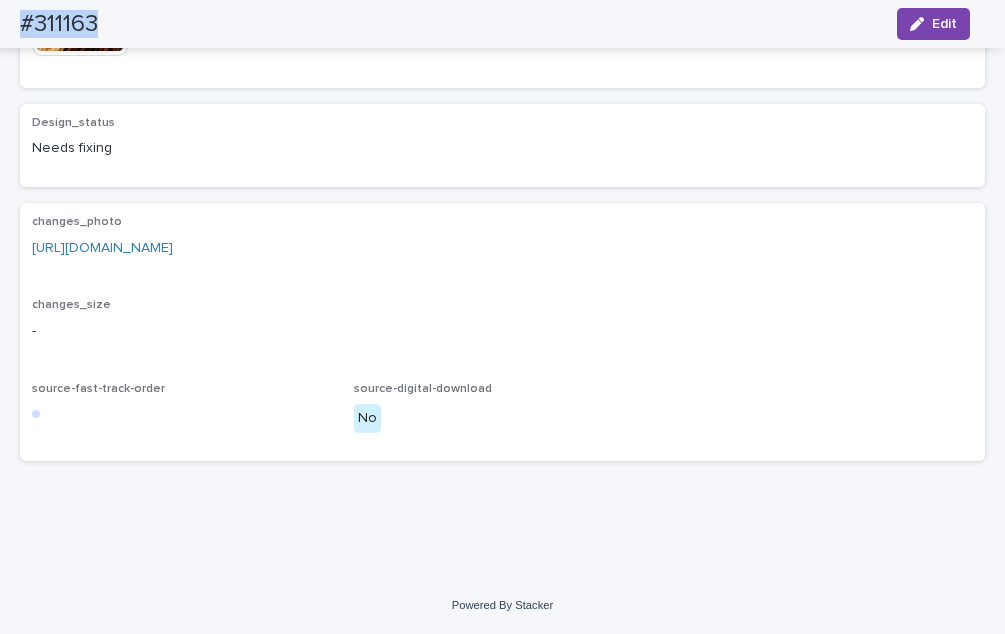 click on "[URL][DOMAIN_NAME]" at bounding box center (102, 248) 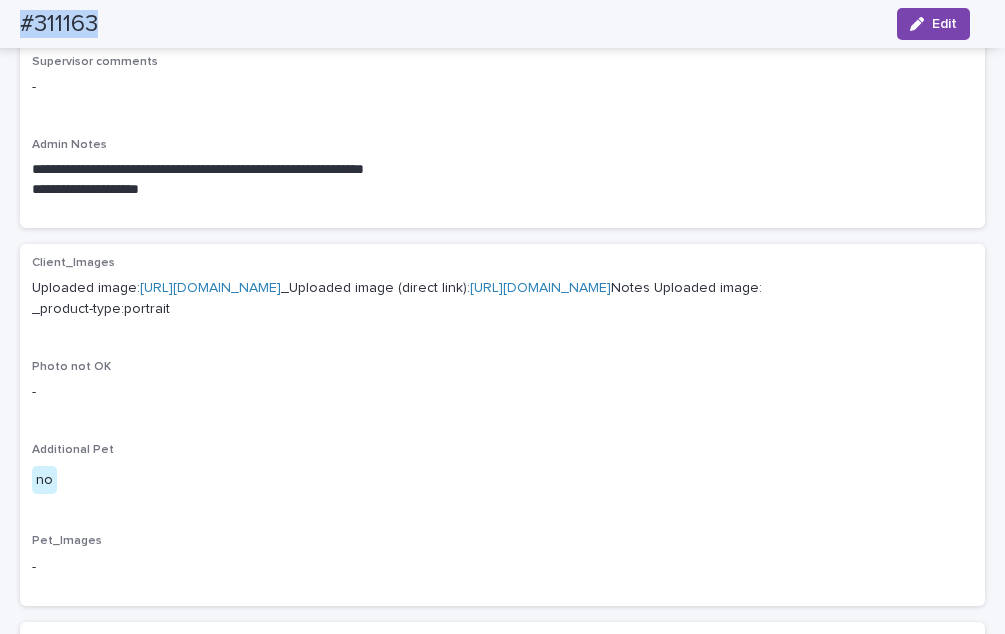 scroll, scrollTop: 561, scrollLeft: 0, axis: vertical 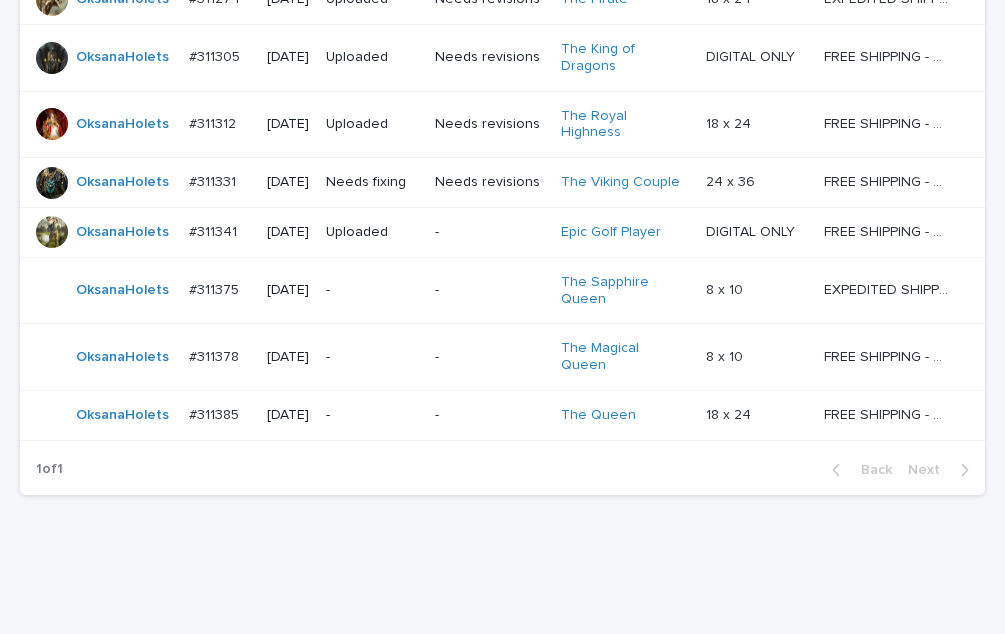 click on "#311385 #311385" at bounding box center [220, 415] 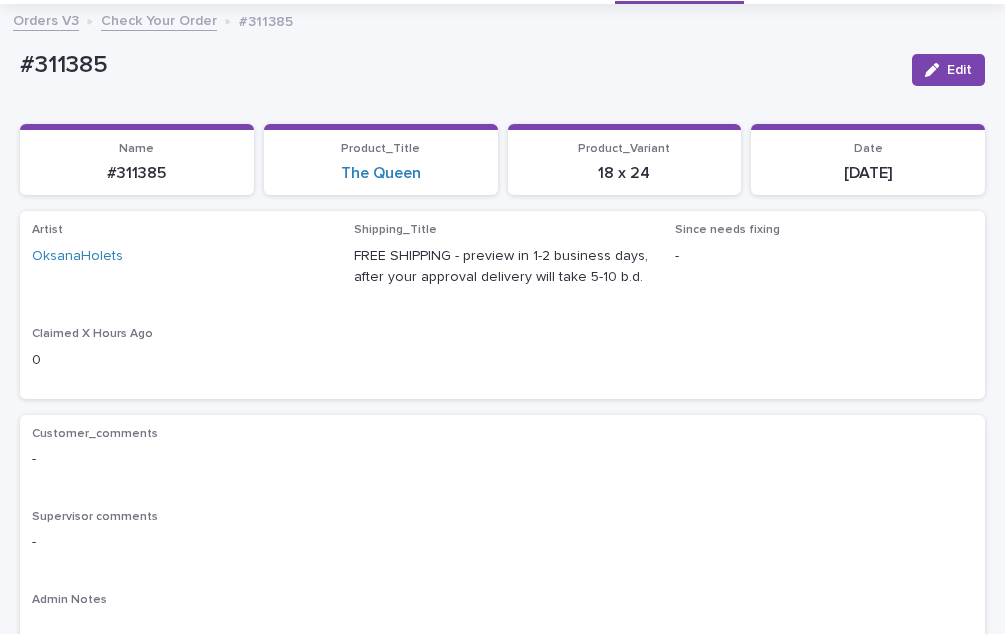 scroll, scrollTop: 700, scrollLeft: 0, axis: vertical 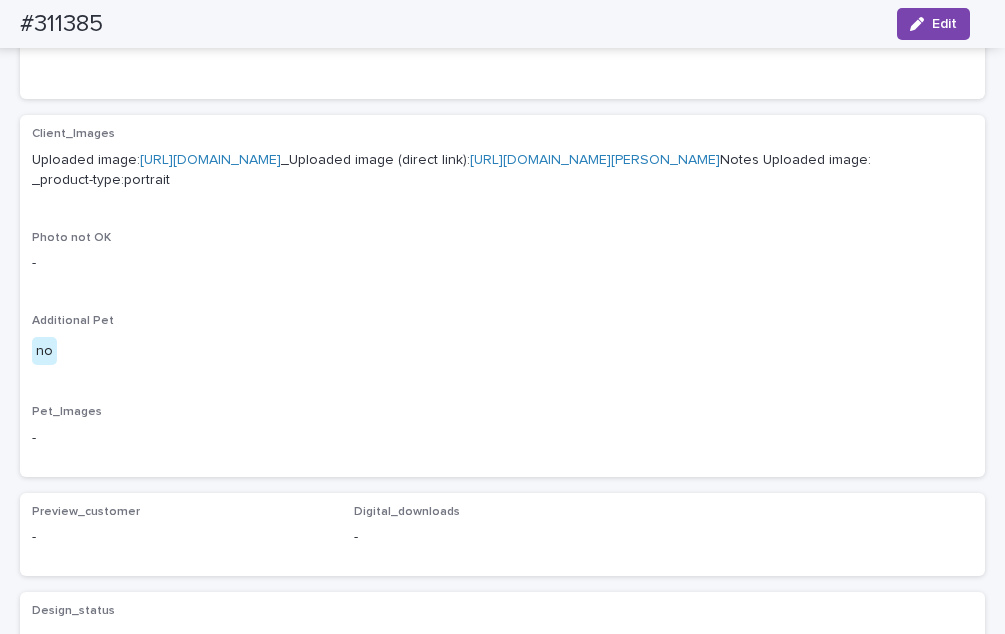 click on "Uploaded image: [URL][DOMAIN_NAME]
_Uploaded image (direct link): [URL][DOMAIN_NAME][PERSON_NAME]
Notes Uploaded image:
_product-type:portrait" at bounding box center (502, 171) 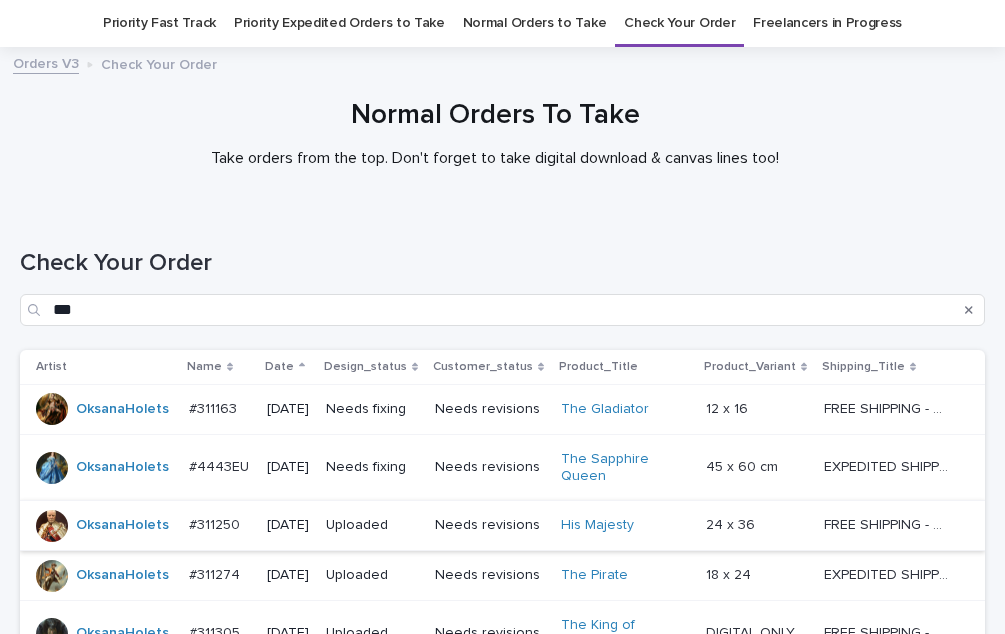 scroll, scrollTop: 640, scrollLeft: 0, axis: vertical 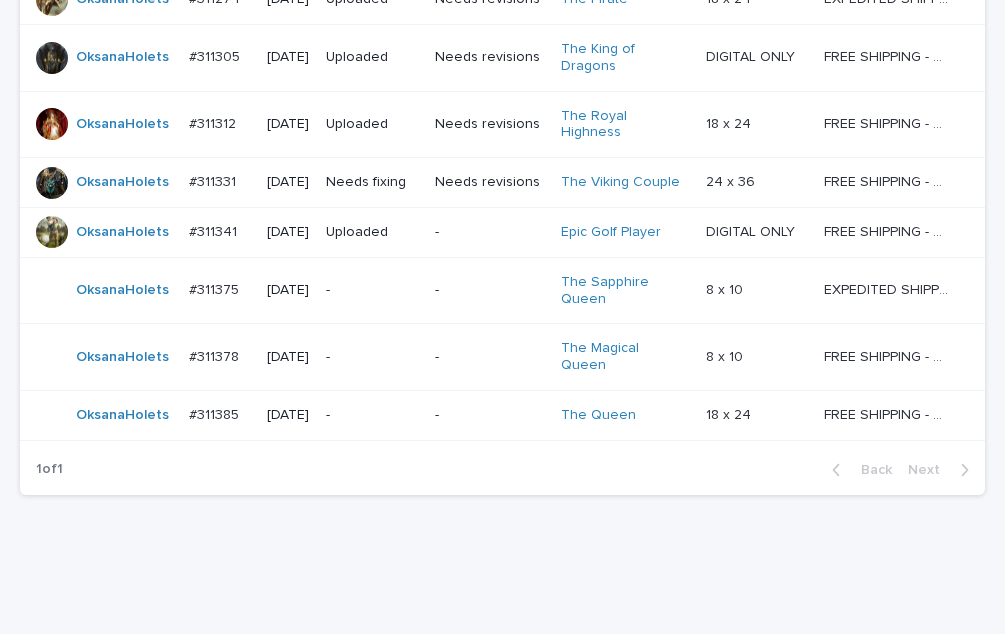 click on "#311378" at bounding box center (216, 355) 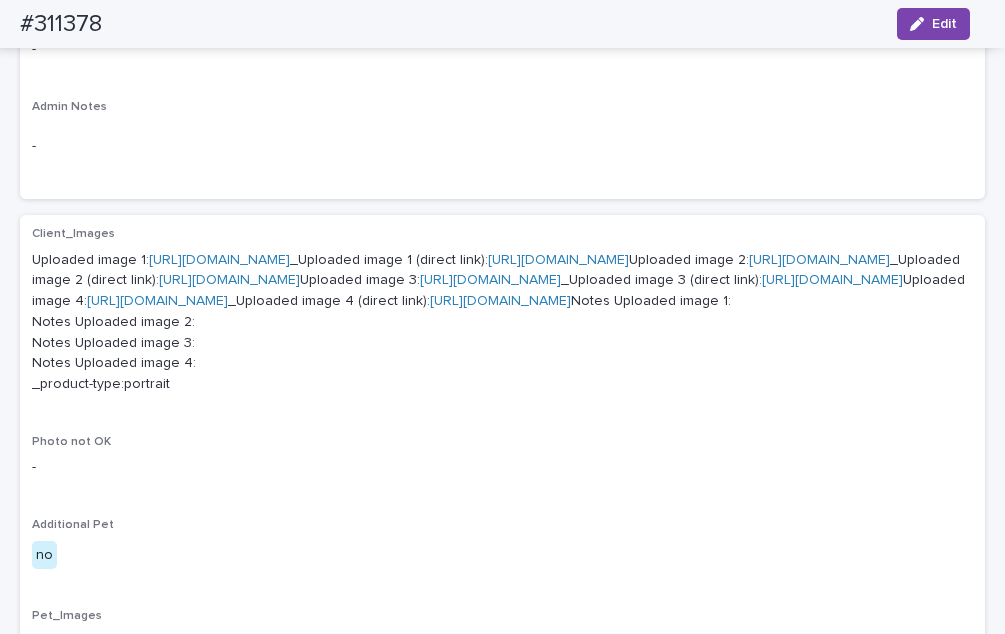 scroll, scrollTop: 600, scrollLeft: 0, axis: vertical 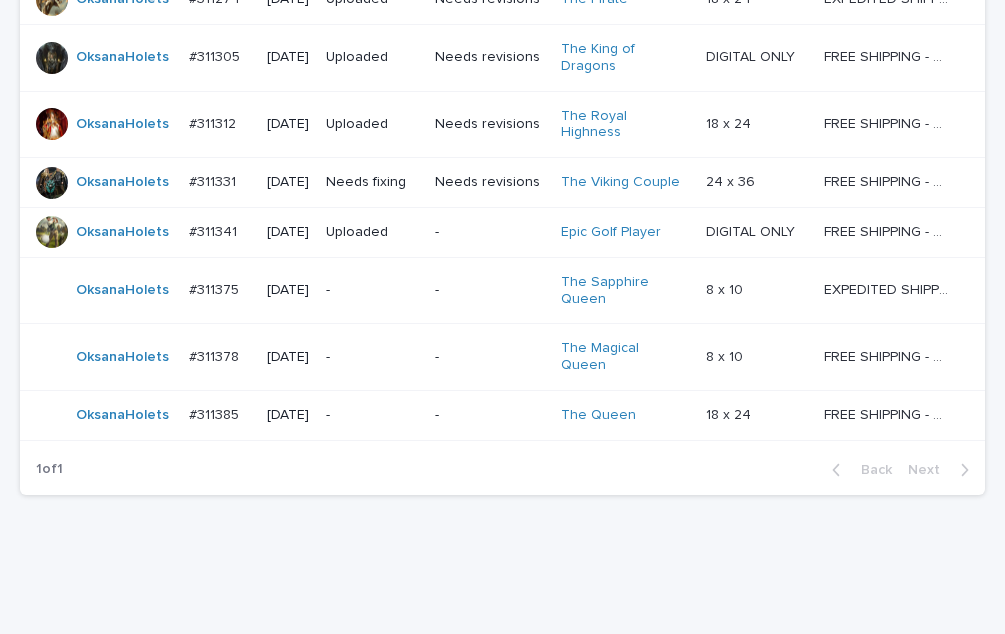 click on "#311385" at bounding box center (216, 413) 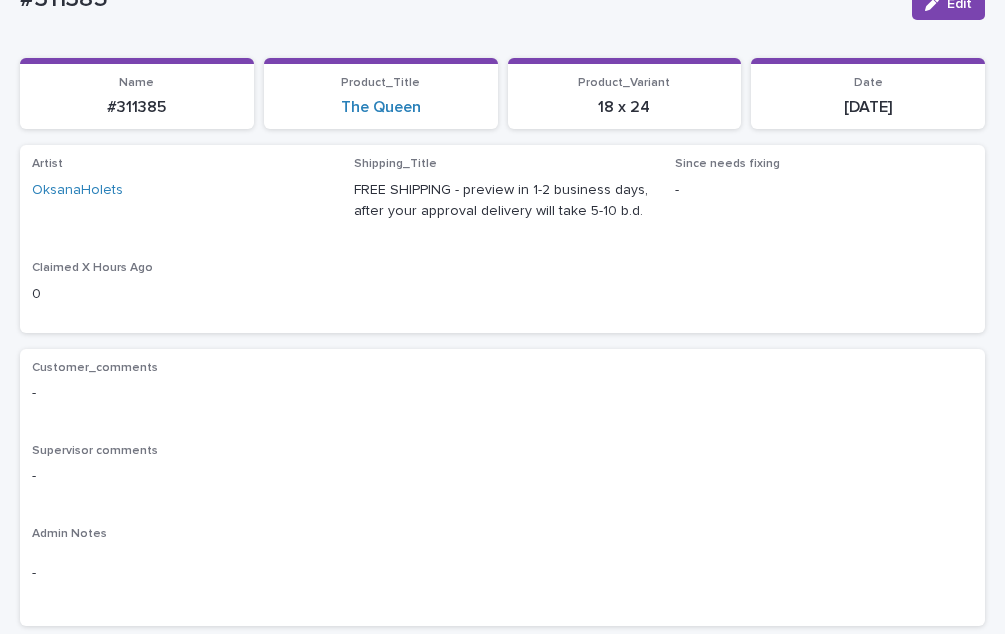 scroll, scrollTop: 564, scrollLeft: 0, axis: vertical 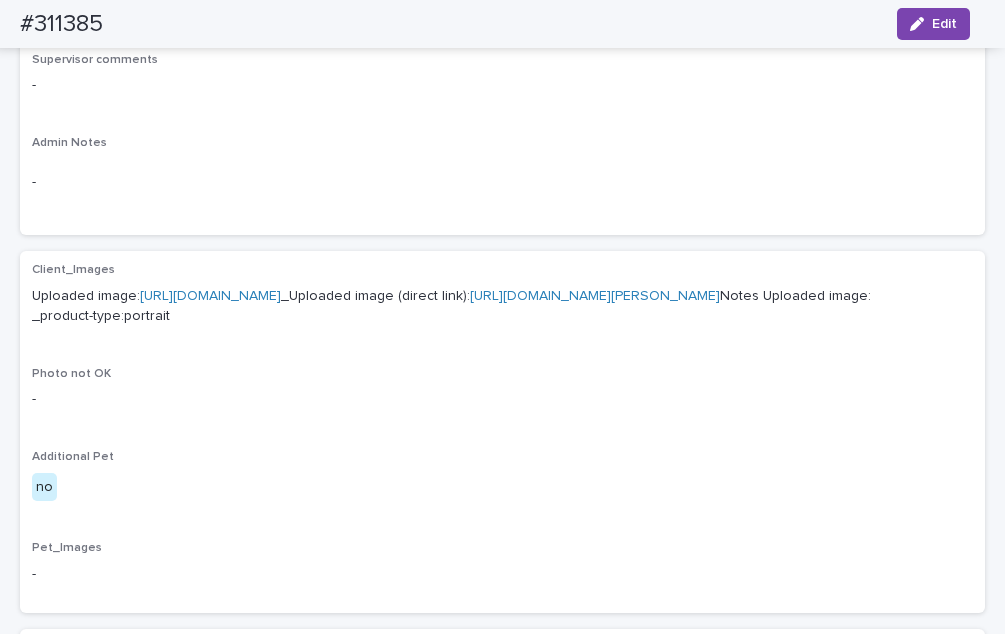 click on "[URL][DOMAIN_NAME]" at bounding box center (210, 296) 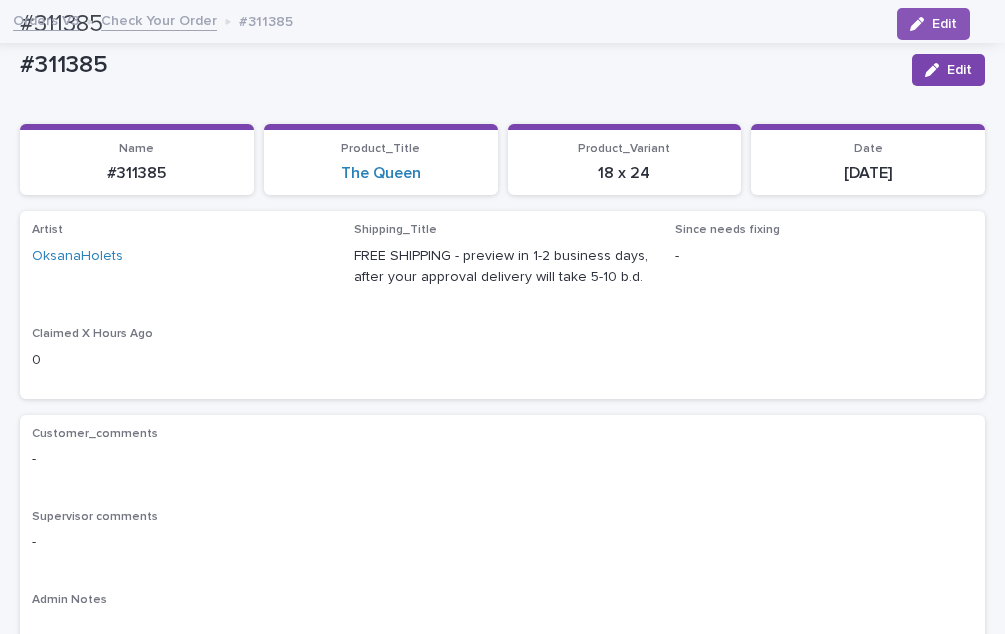 scroll, scrollTop: 64, scrollLeft: 0, axis: vertical 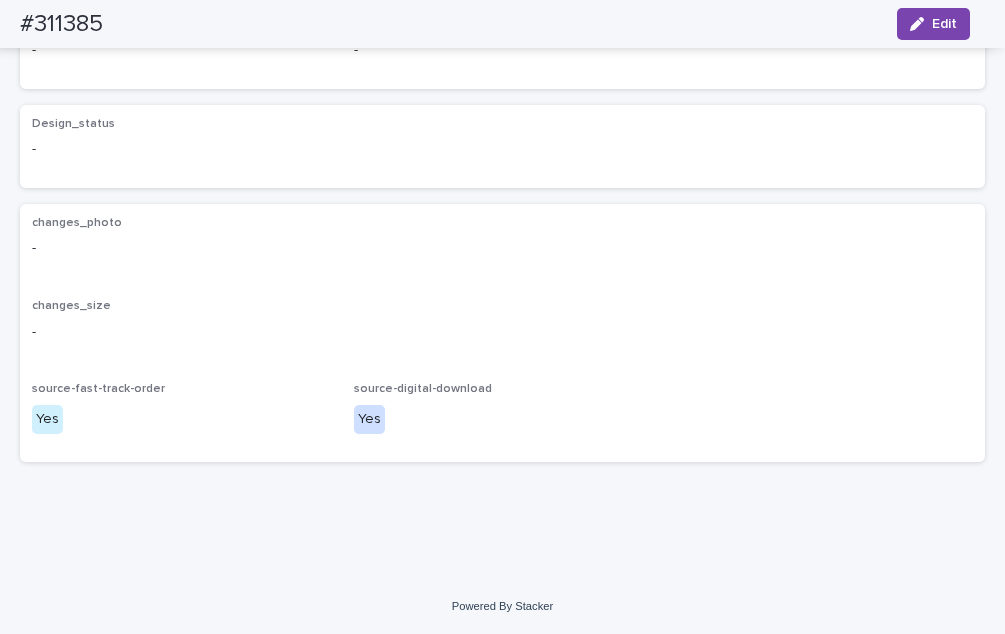 click on "Design_status - changes_photo - changes_size - source-fast-track-order Yes source-digital-download Yes" at bounding box center [502, 283] 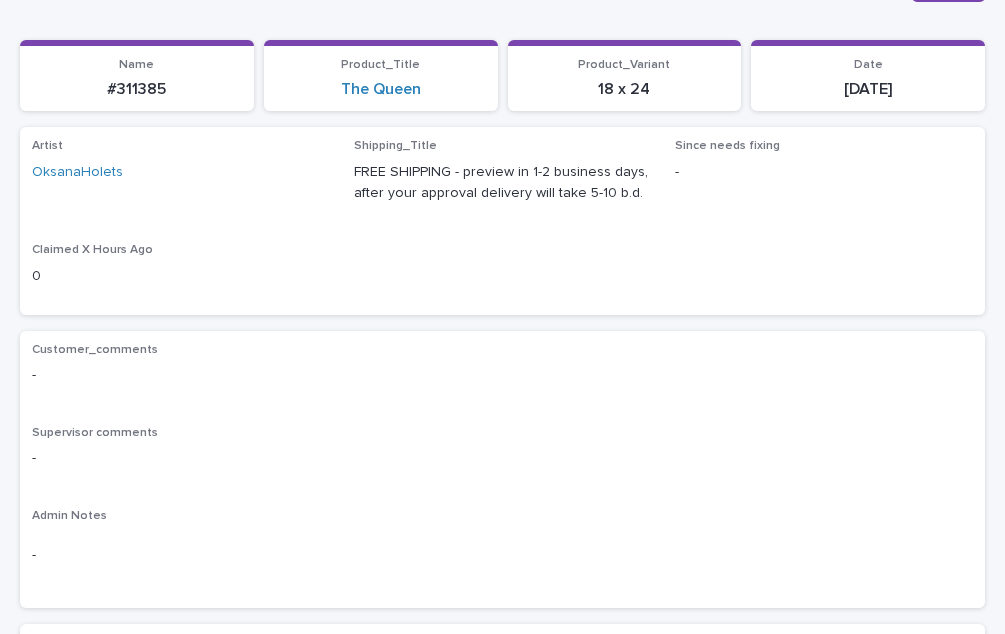 scroll, scrollTop: 591, scrollLeft: 0, axis: vertical 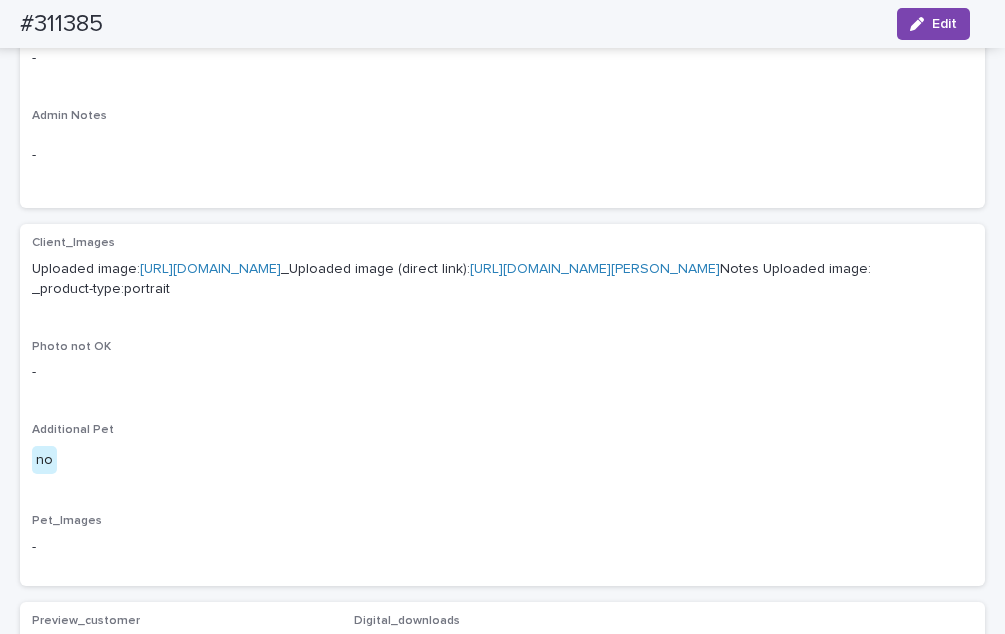 click on "-" at bounding box center (502, 155) 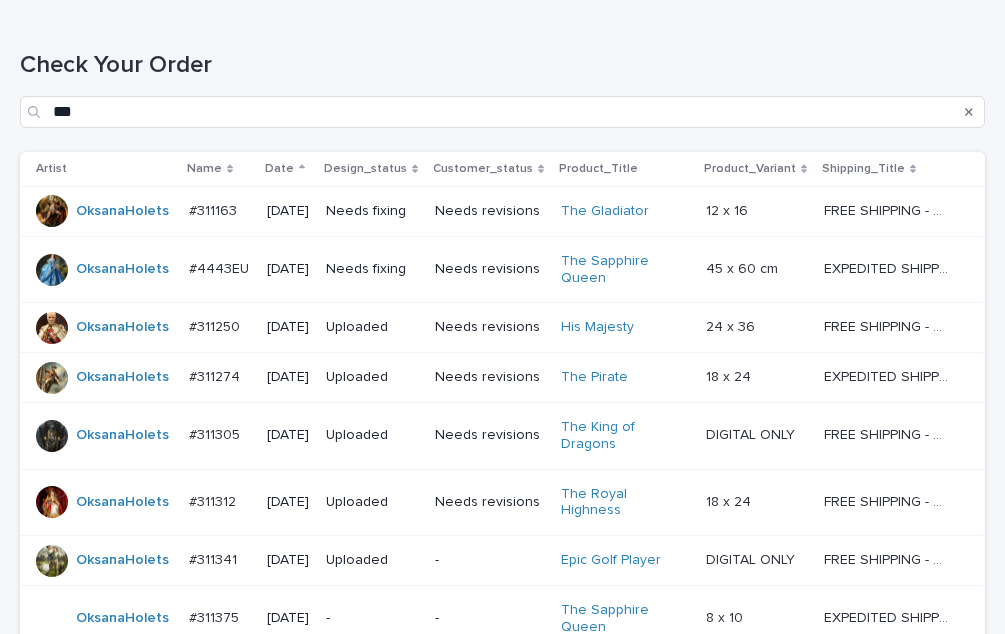 scroll, scrollTop: 264, scrollLeft: 0, axis: vertical 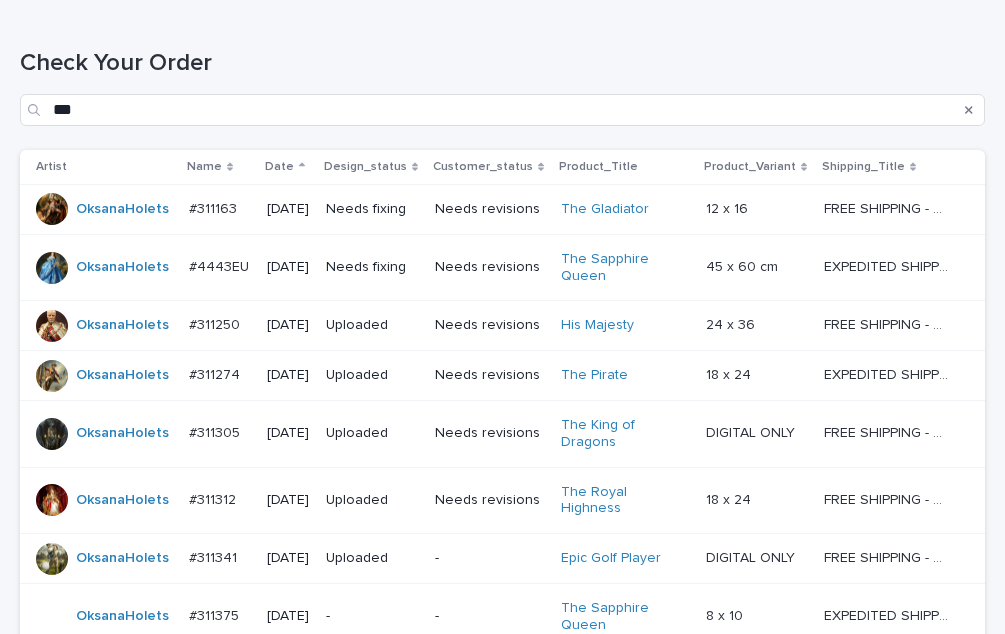 click on "#311163" at bounding box center [215, 207] 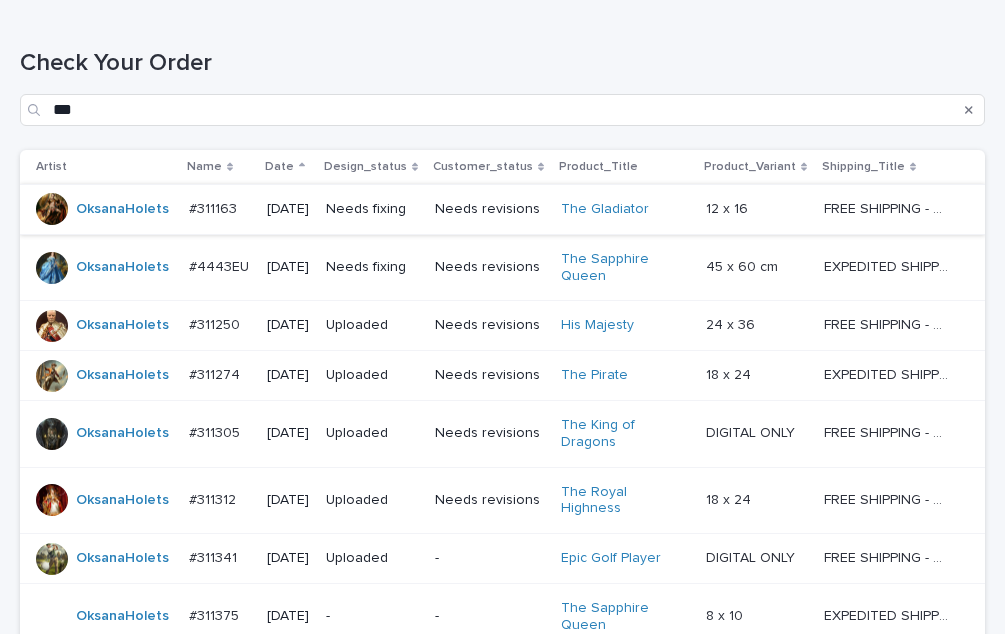 scroll, scrollTop: 0, scrollLeft: 0, axis: both 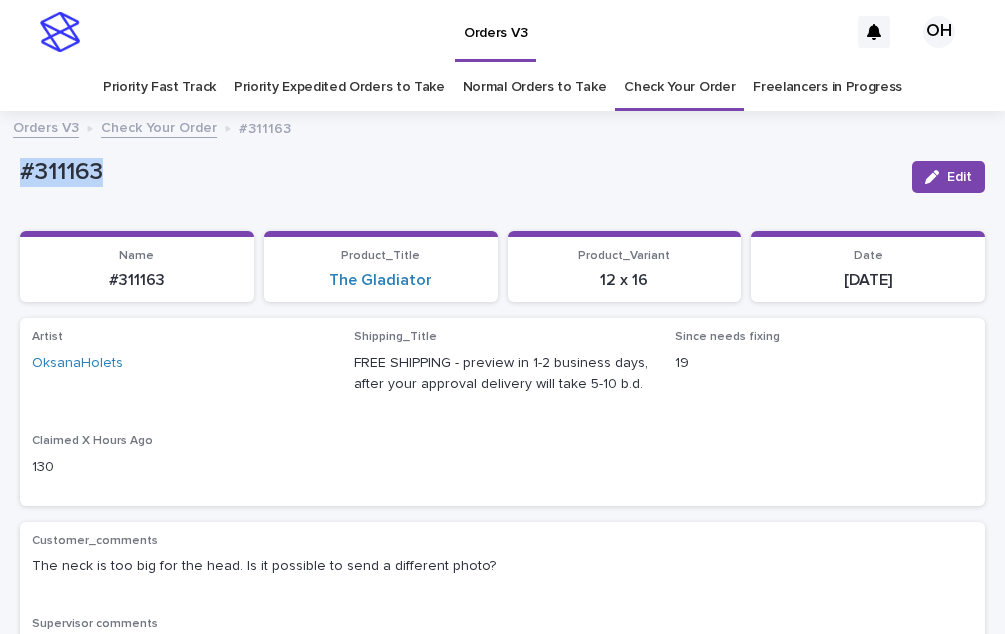 drag, startPoint x: 181, startPoint y: 175, endPoint x: 61, endPoint y: 171, distance: 120.06665 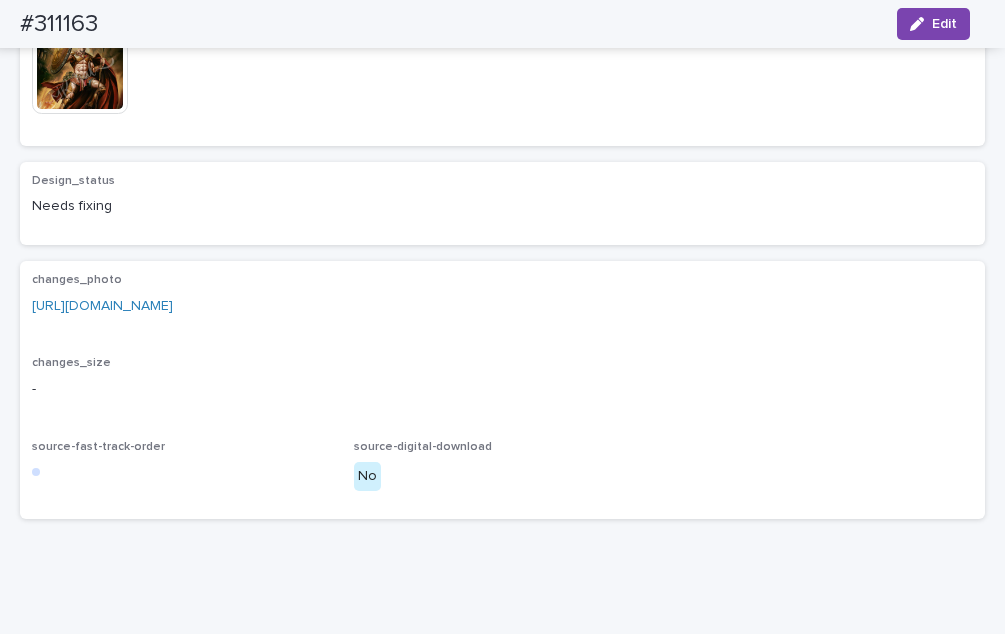 scroll, scrollTop: 1000, scrollLeft: 0, axis: vertical 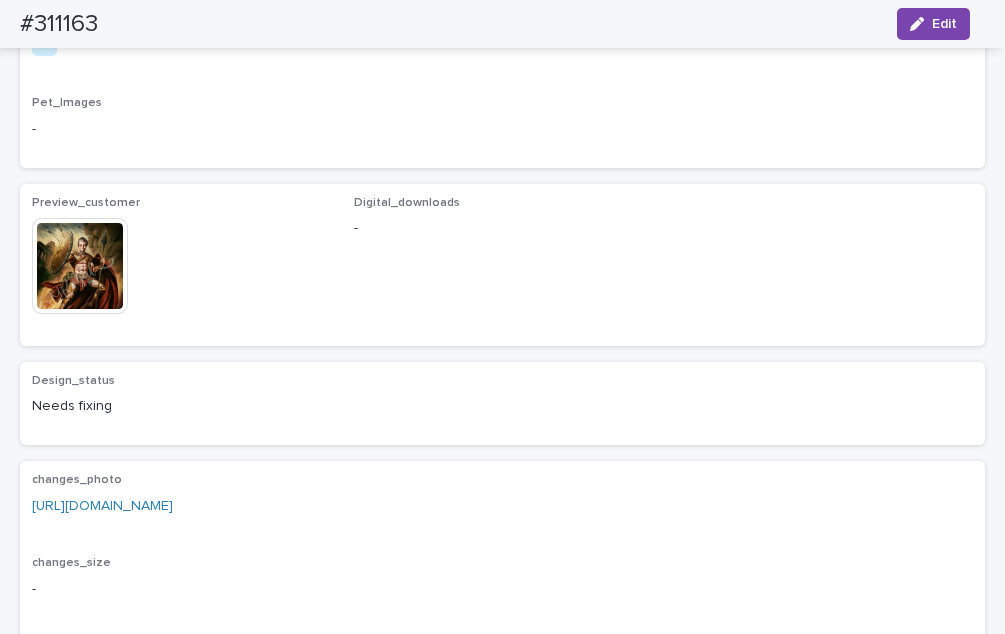click 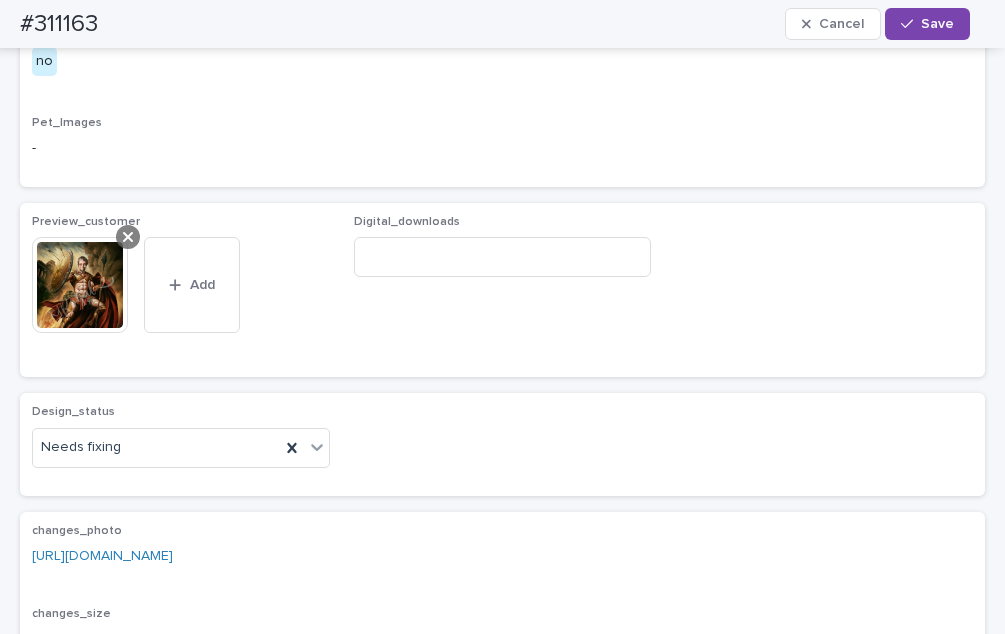 click at bounding box center [128, 237] 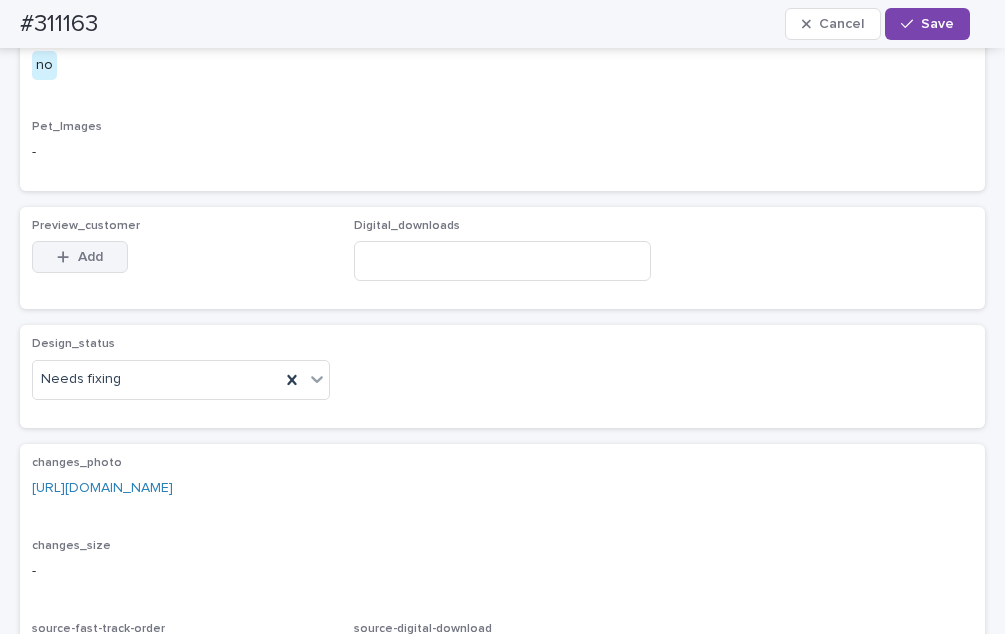 scroll, scrollTop: 964, scrollLeft: 0, axis: vertical 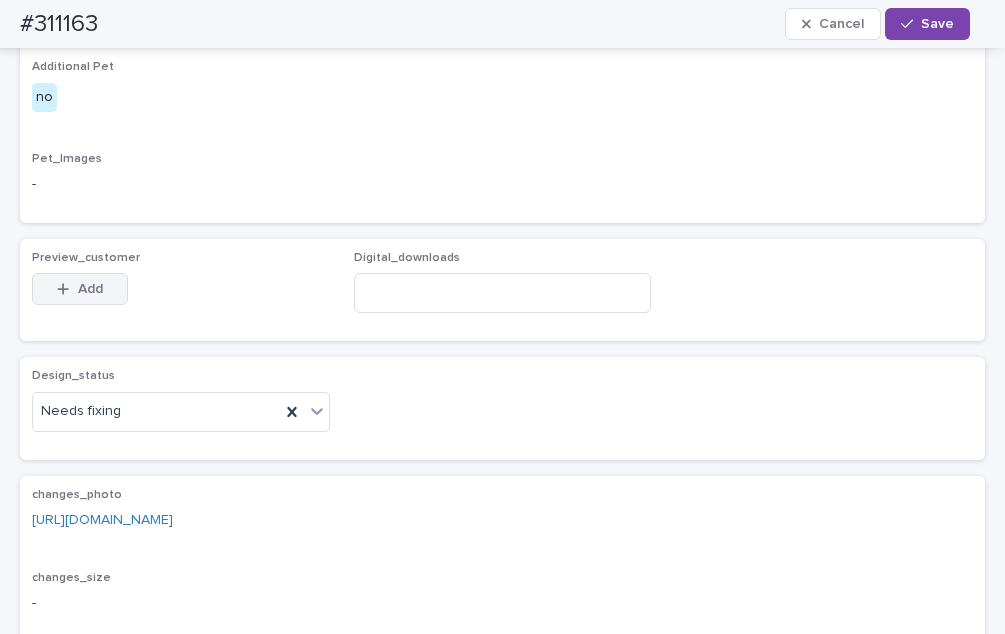 drag, startPoint x: 91, startPoint y: 388, endPoint x: 102, endPoint y: 392, distance: 11.7046995 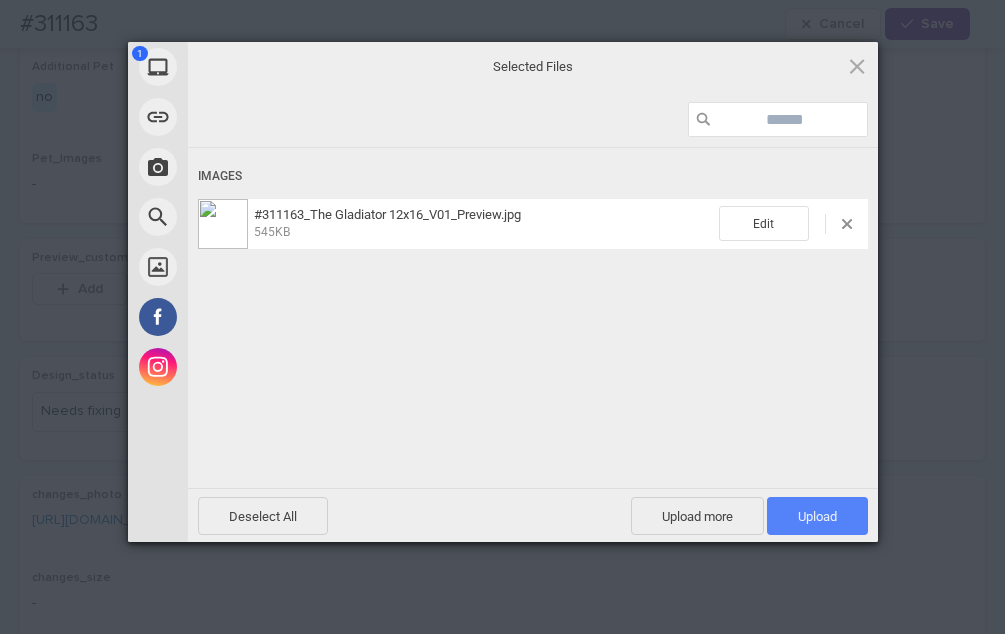 click on "Upload
1" at bounding box center [817, 516] 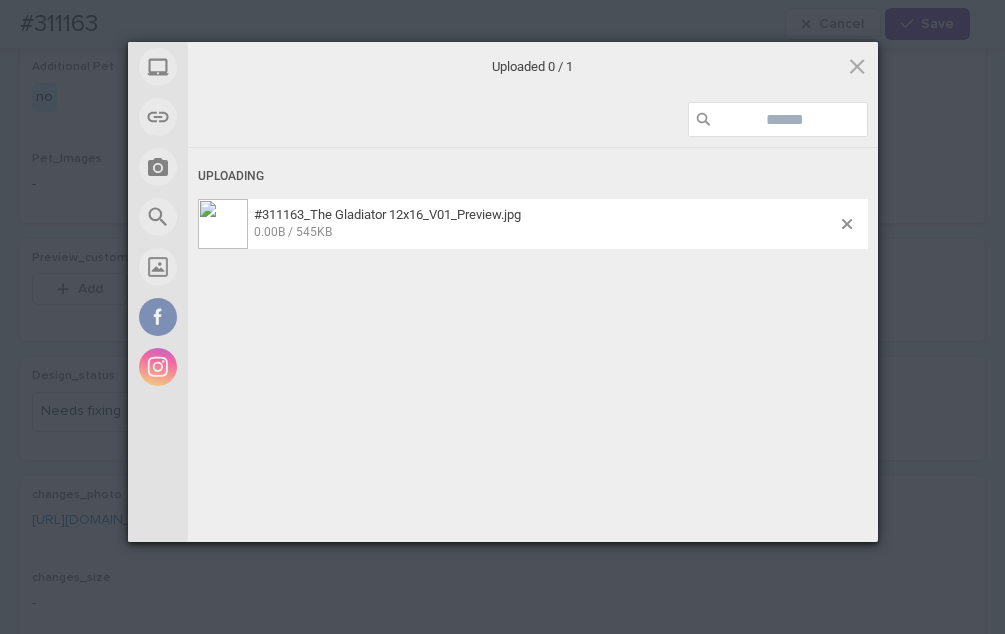 click on "My Device         Link (URL)         Take Photo         Web Search         Unsplash         Facebook         Instagram
Uploaded 0 / 1
Uploading
#311163_The Gladiator 12x16_V01_Preview.jpg
0.00B /
545KB
Deselect All
Upload more
Upload
0
Powered by   Filestack" at bounding box center (502, 317) 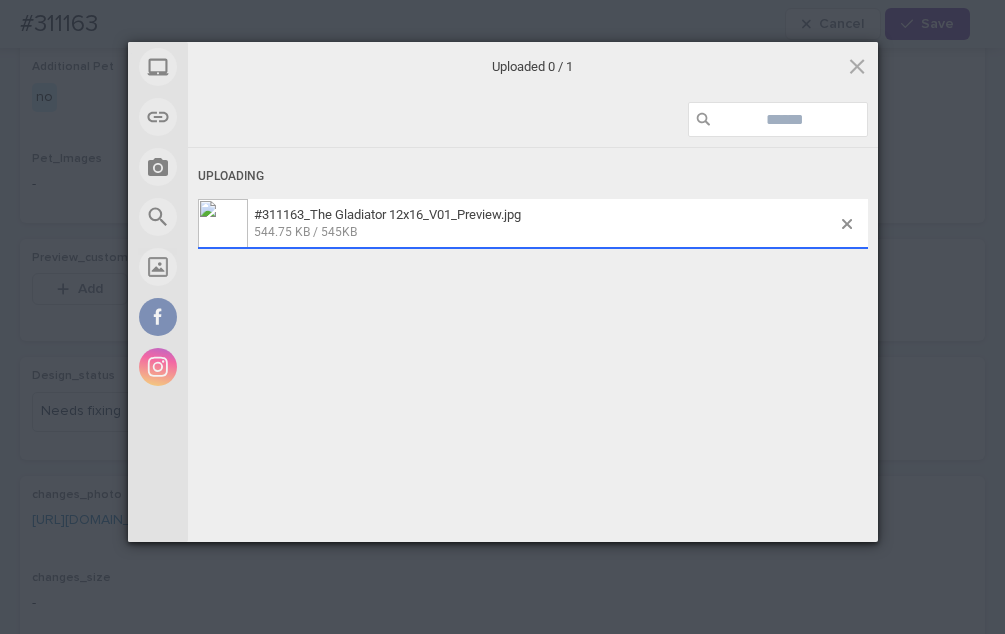 scroll, scrollTop: 1000, scrollLeft: 0, axis: vertical 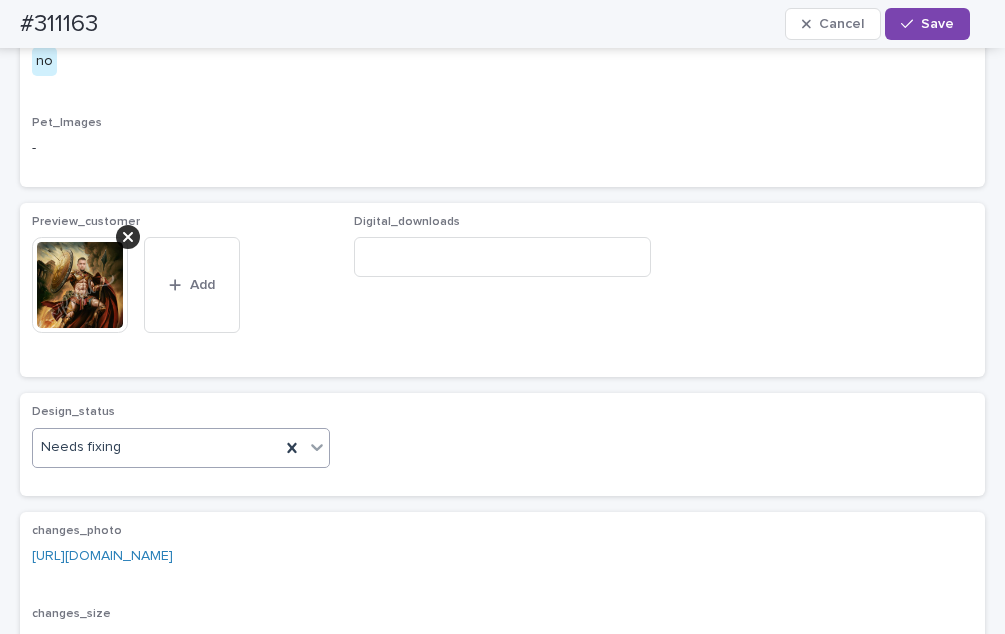 click on "Needs fixing" at bounding box center (156, 447) 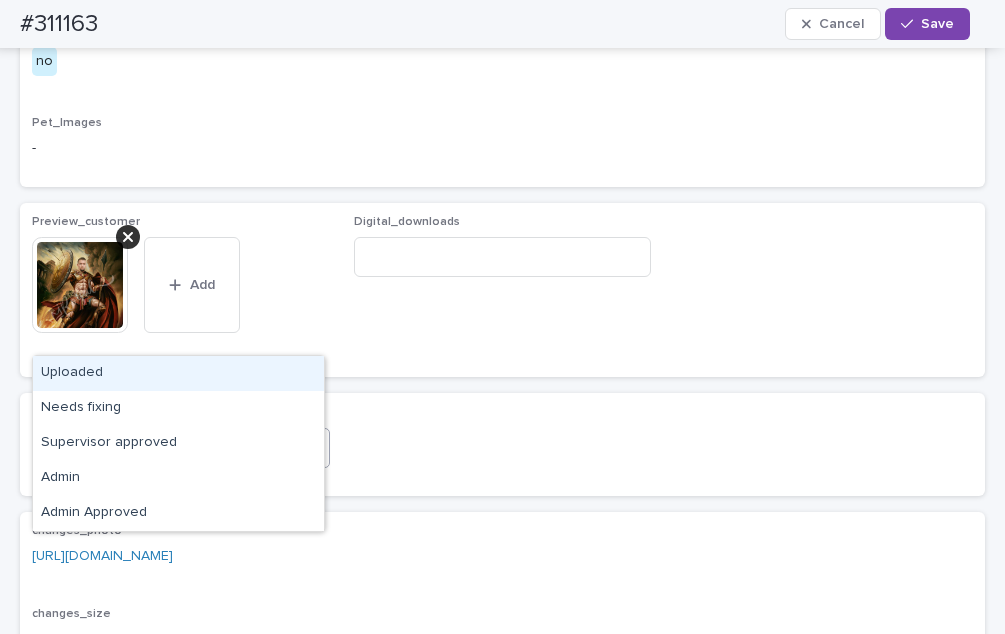 click on "Uploaded" at bounding box center [178, 373] 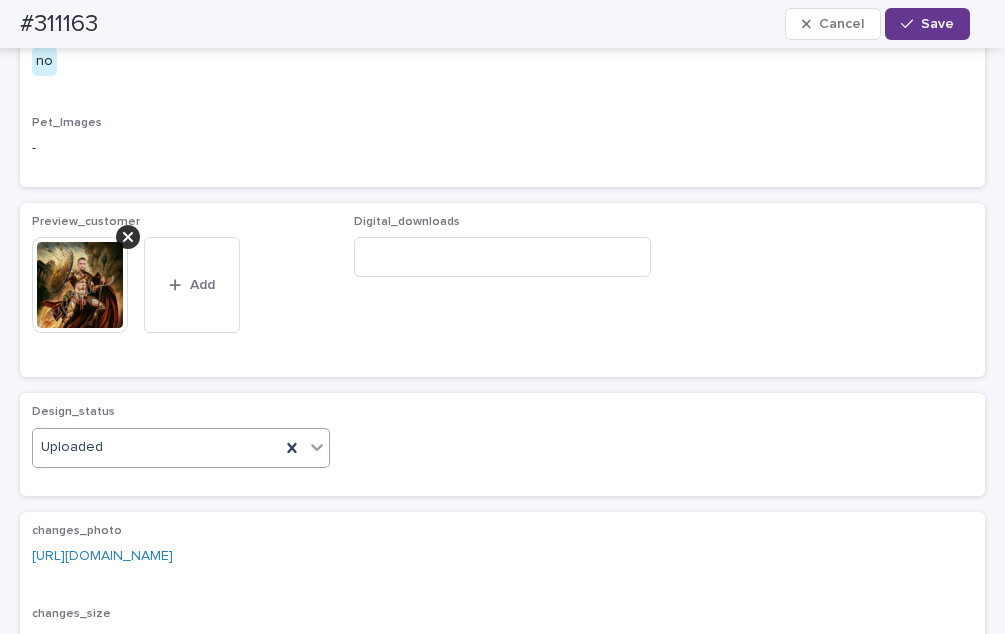 click on "Save" at bounding box center [937, 24] 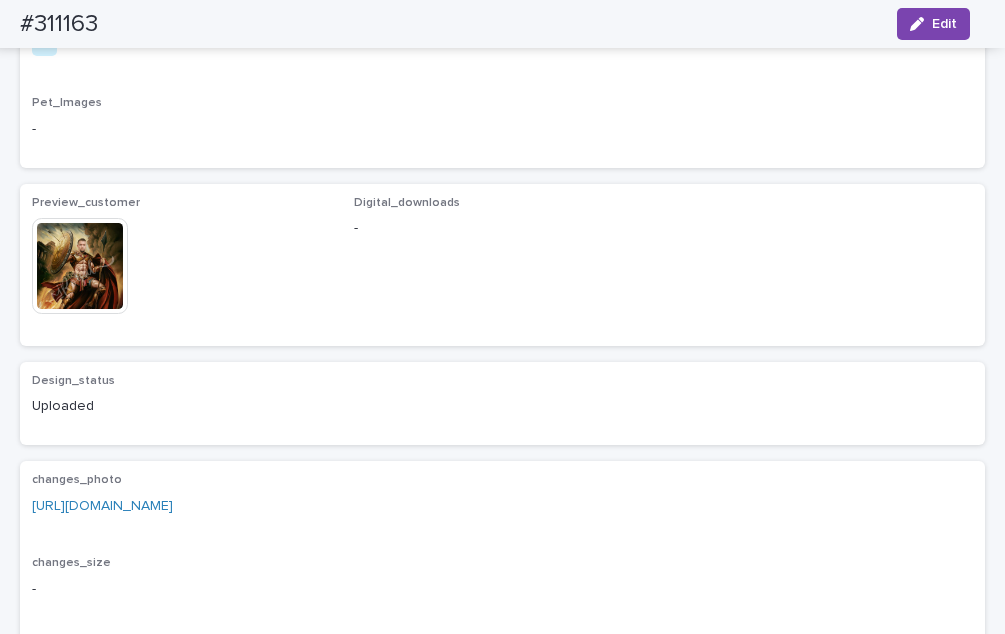 scroll, scrollTop: 975, scrollLeft: 0, axis: vertical 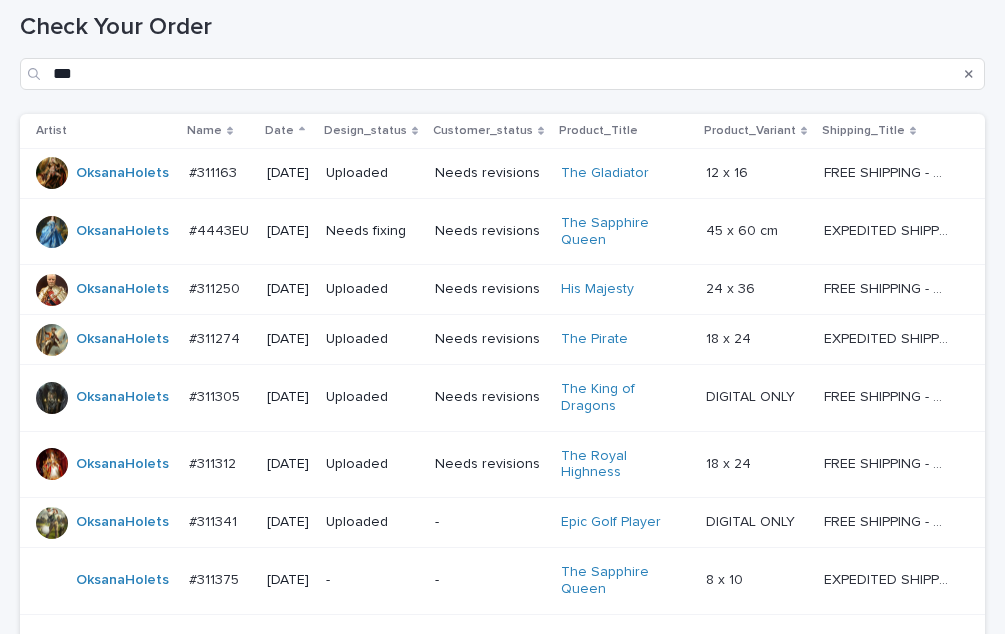 click on "#4443EU" at bounding box center [221, 229] 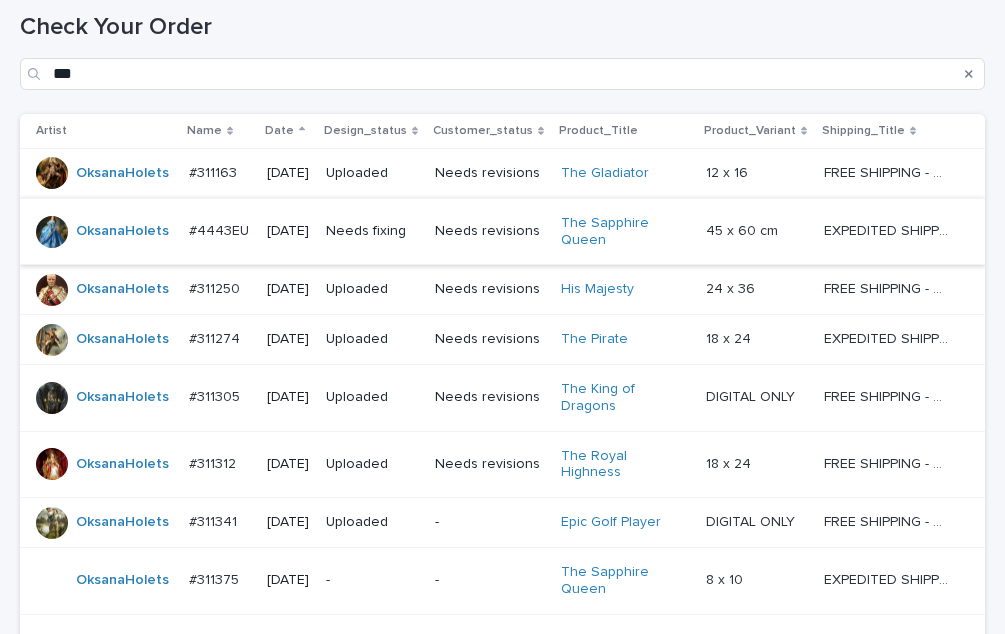 scroll, scrollTop: 0, scrollLeft: 0, axis: both 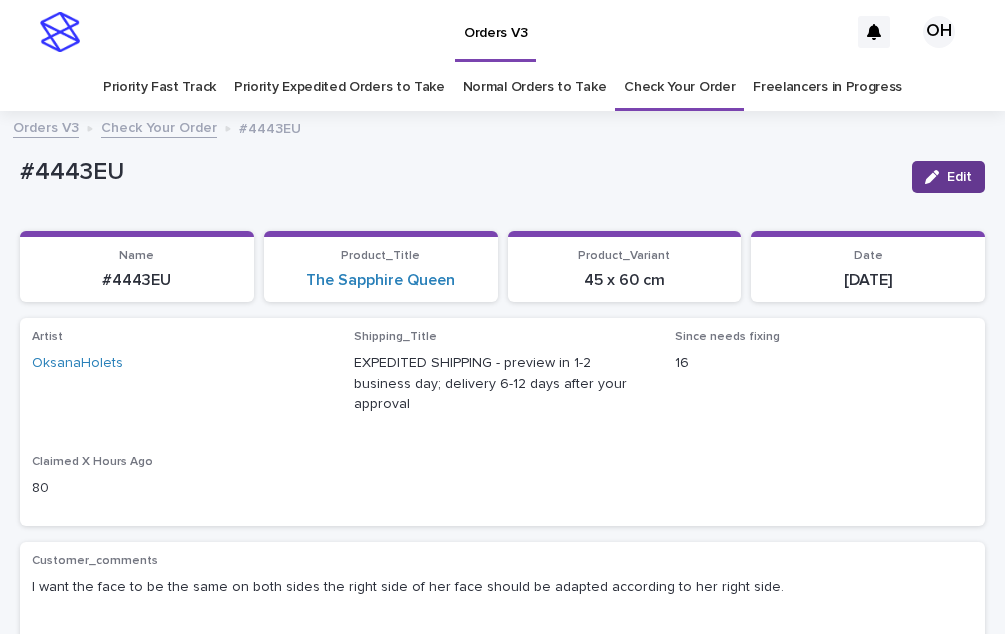 click at bounding box center [936, 177] 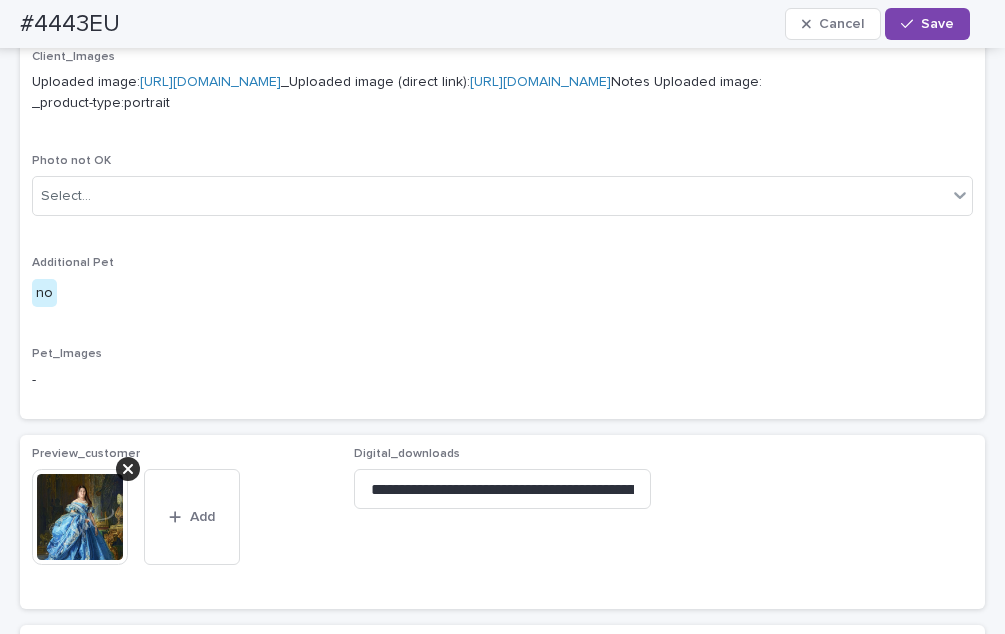 scroll, scrollTop: 1000, scrollLeft: 0, axis: vertical 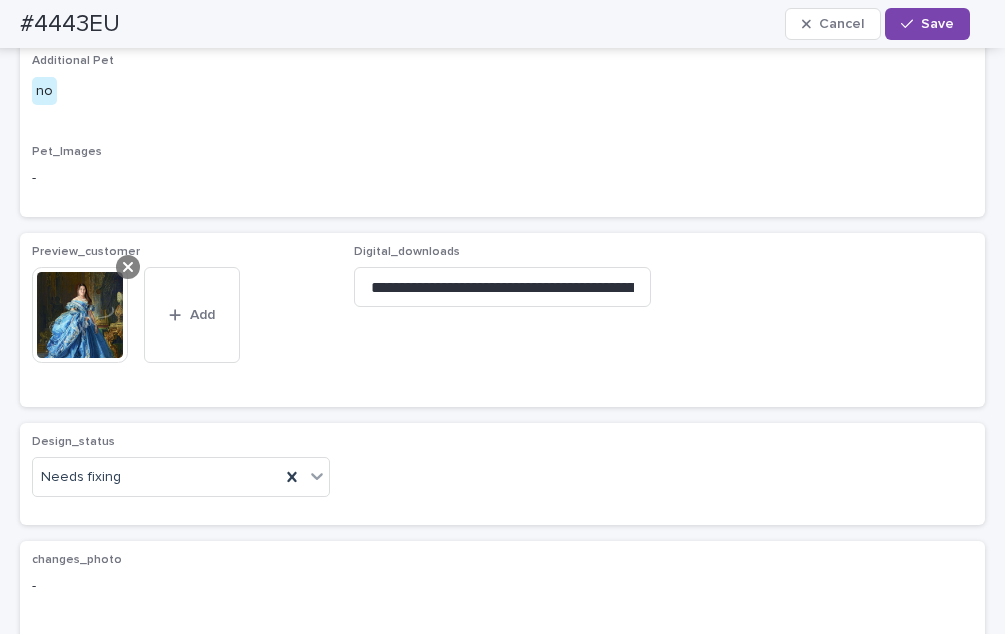 click 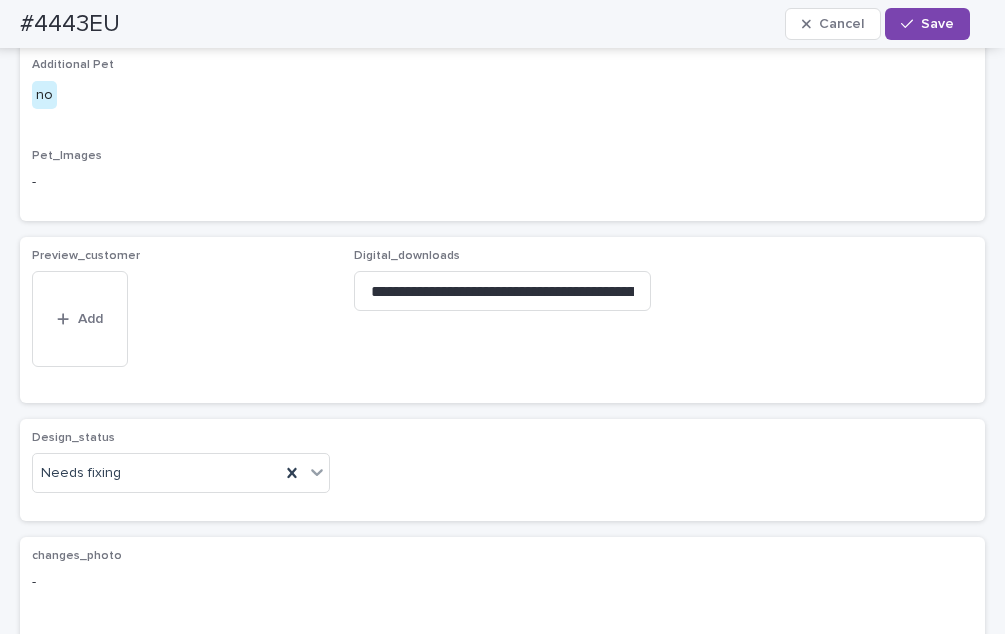 scroll, scrollTop: 964, scrollLeft: 0, axis: vertical 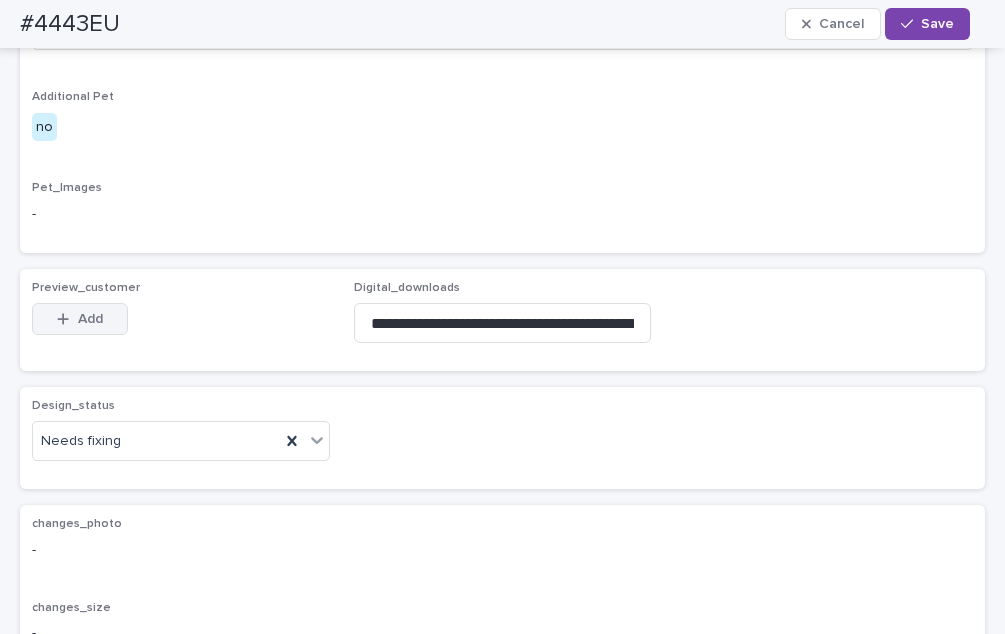 click on "Add" at bounding box center (80, 319) 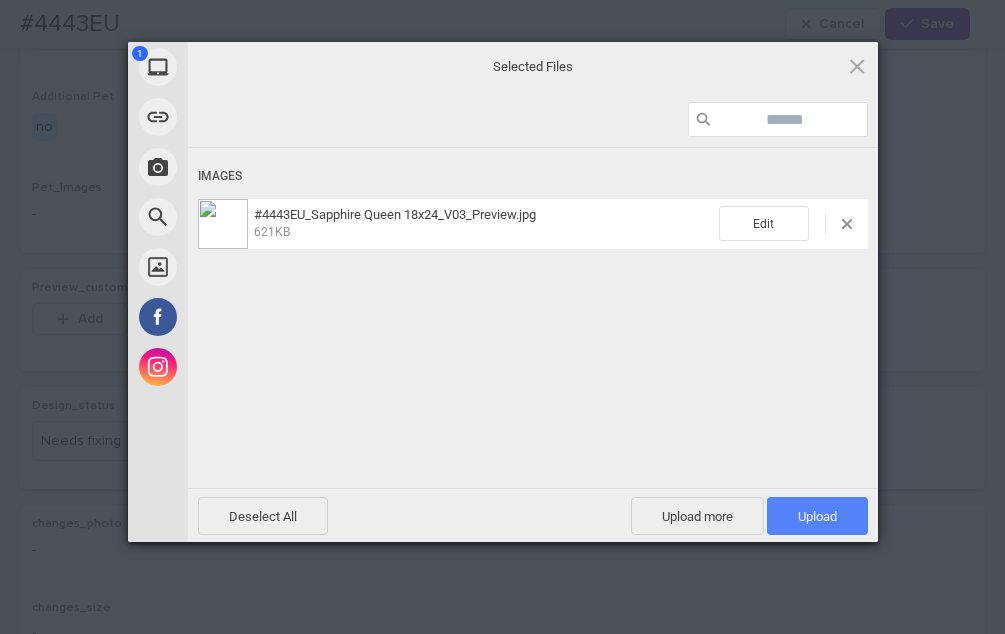 click on "Upload
1" at bounding box center [817, 516] 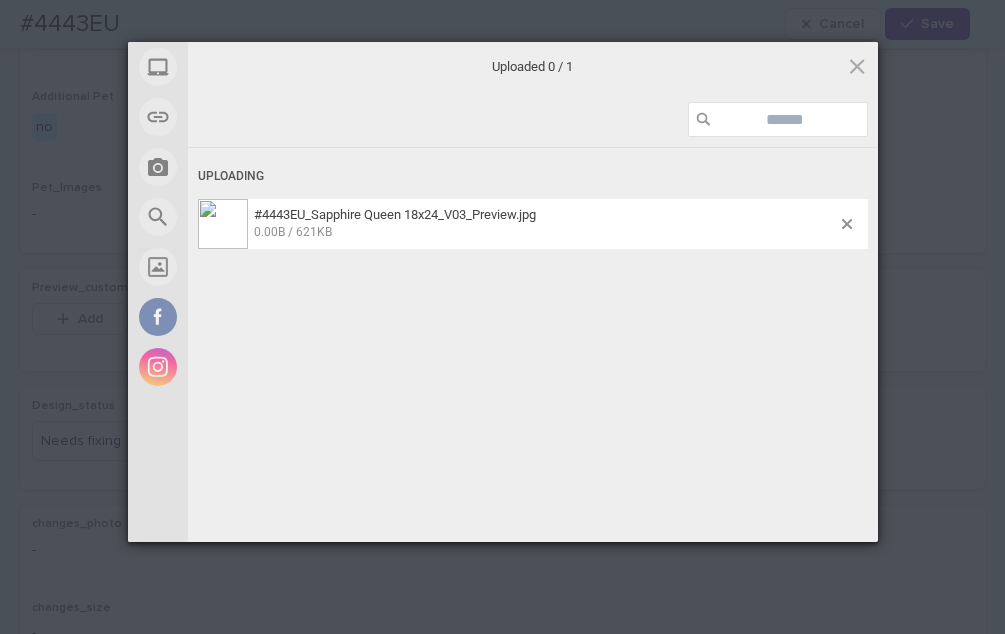 click on "My Device         Link (URL)         Take Photo         Web Search         Unsplash         Facebook         Instagram
Uploaded 0 / 1
Uploading
#4443EU_Sapphire Queen 18x24_V03_Preview.jpg
0.00B /
621KB
Deselect All
Upload more
Upload
0
Powered by   Filestack" at bounding box center (502, 317) 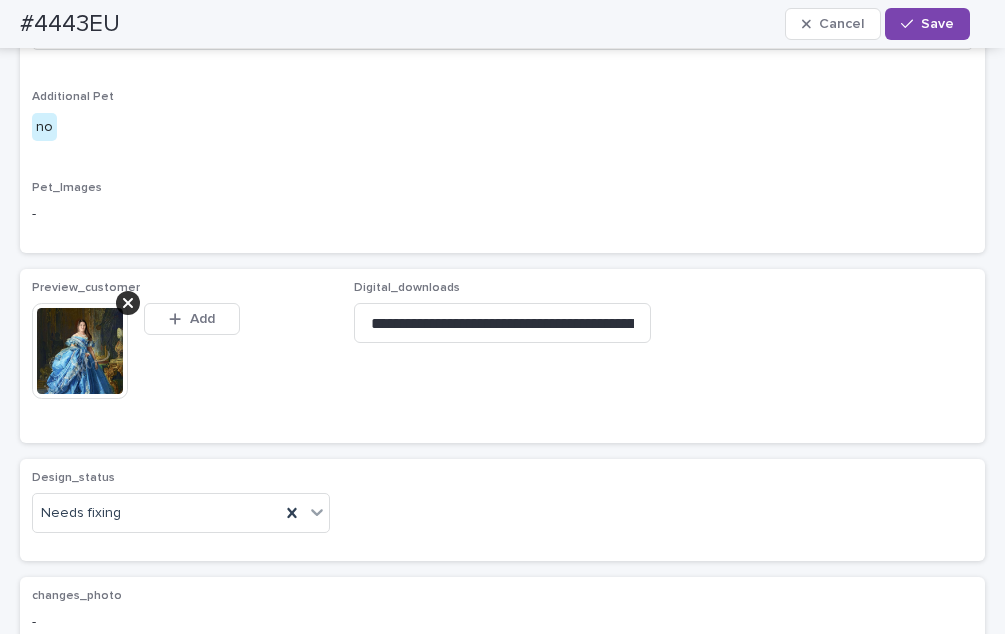 scroll, scrollTop: 1000, scrollLeft: 0, axis: vertical 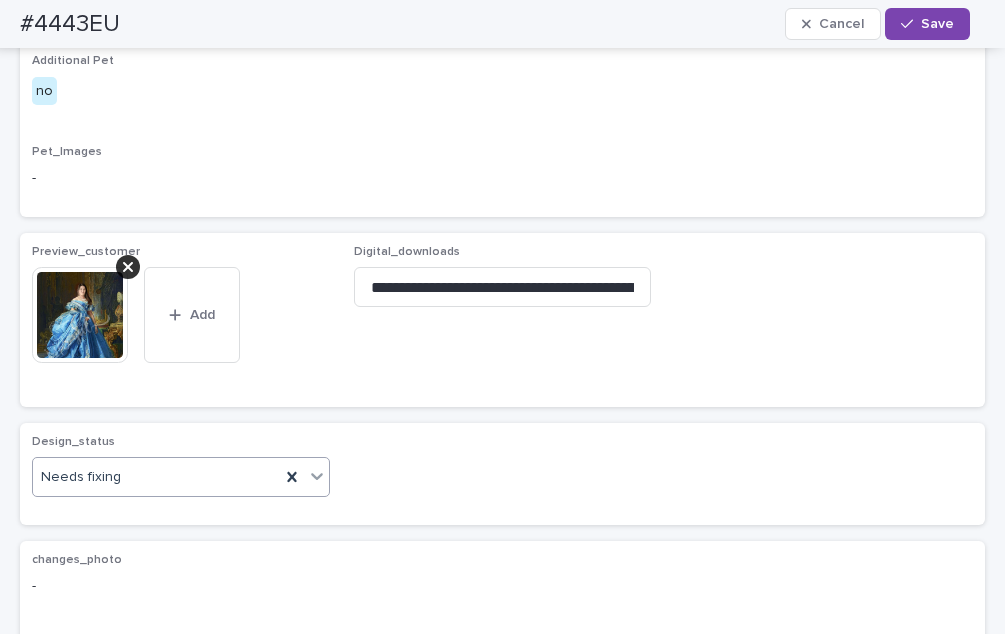 click on "Needs fixing" at bounding box center [156, 477] 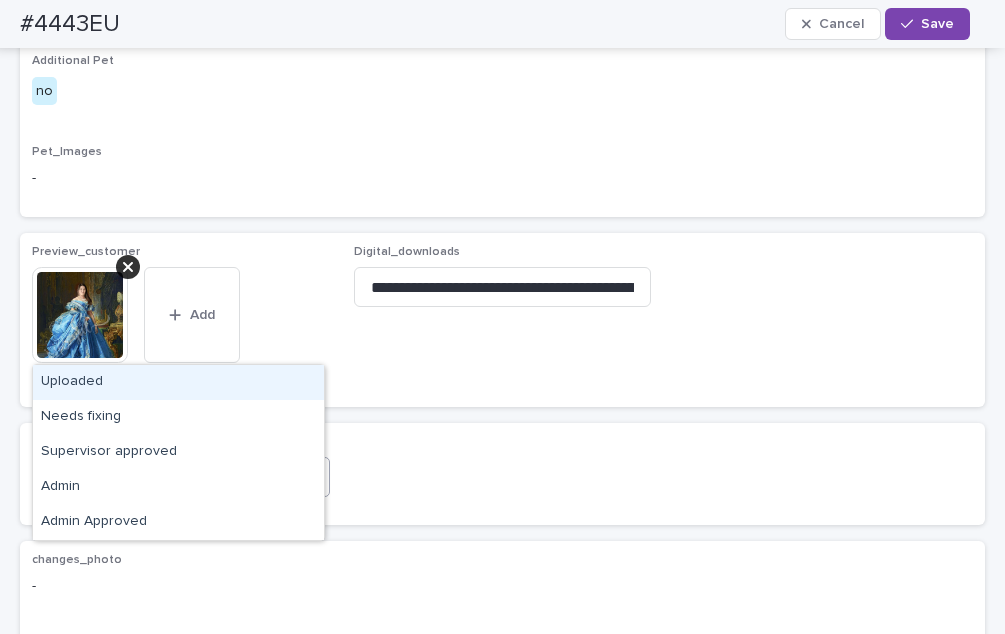 click on "Uploaded" at bounding box center (178, 382) 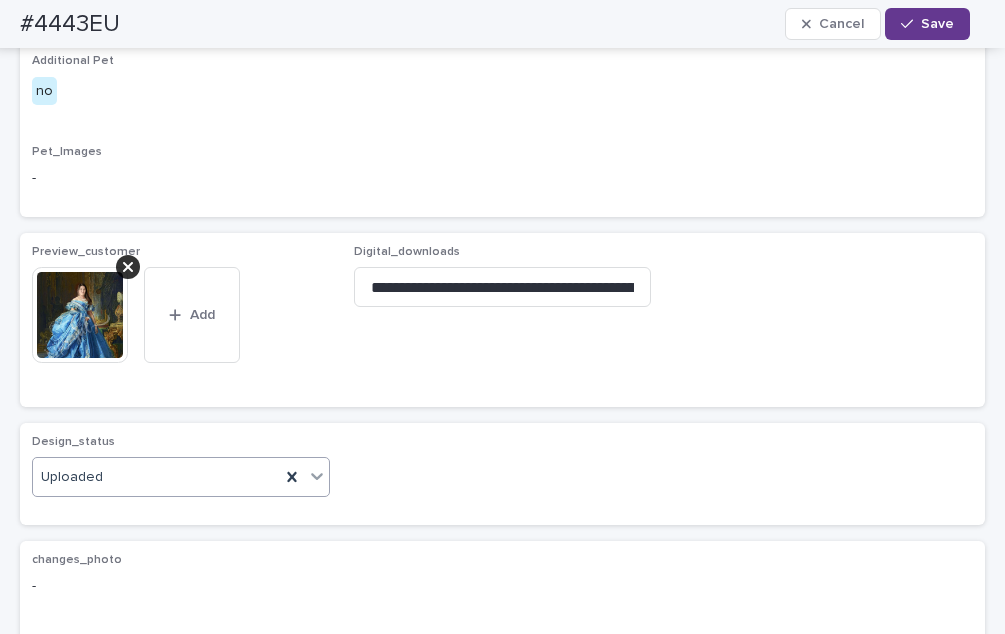 click 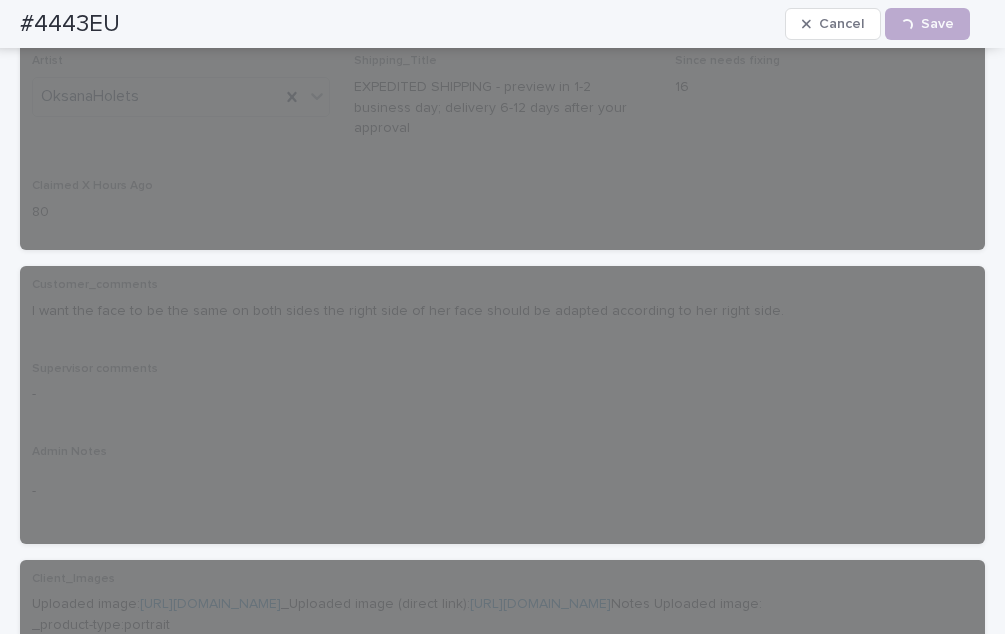 scroll, scrollTop: 0, scrollLeft: 0, axis: both 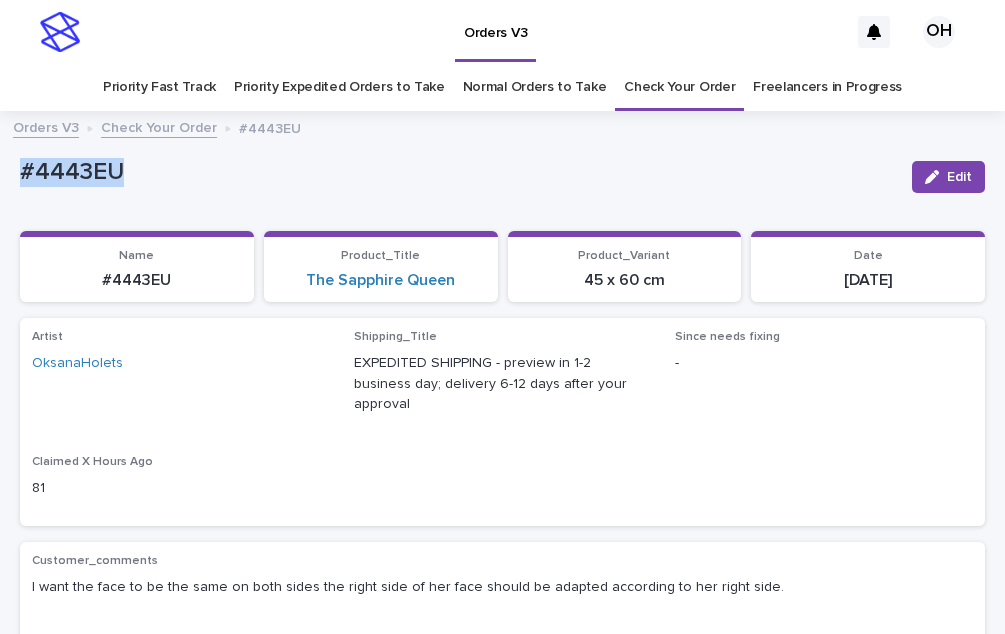 drag, startPoint x: 61, startPoint y: 176, endPoint x: 6, endPoint y: 173, distance: 55.081757 